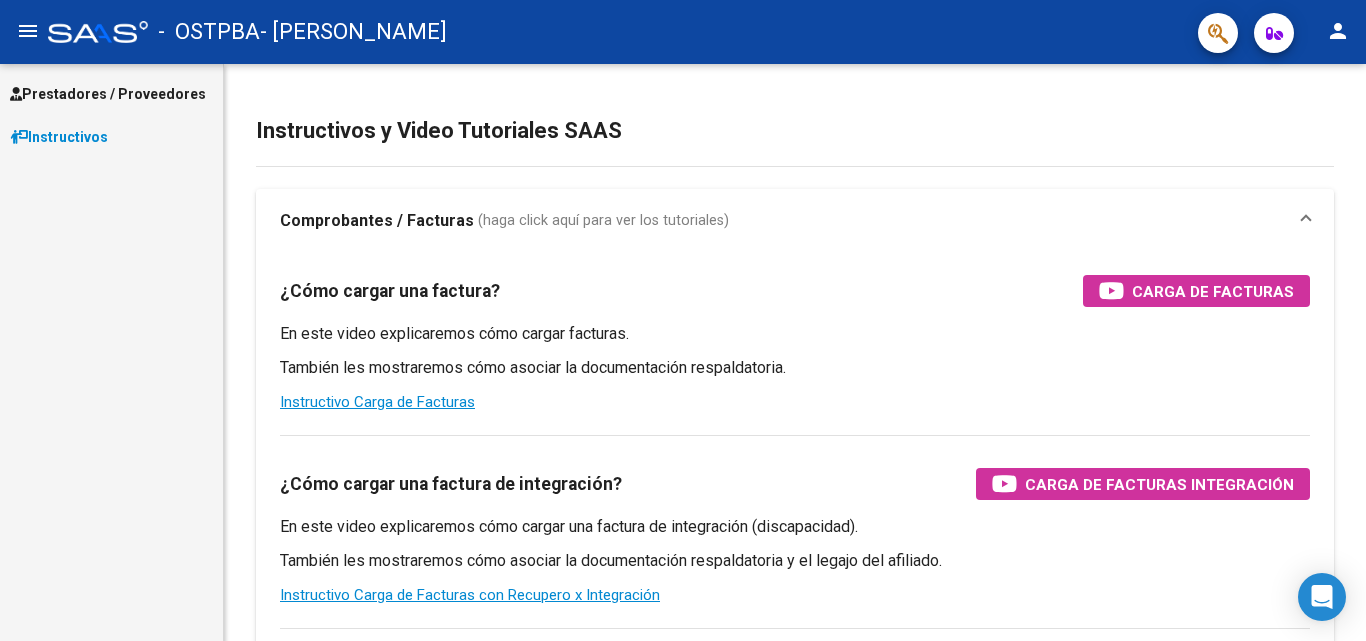 scroll, scrollTop: 0, scrollLeft: 0, axis: both 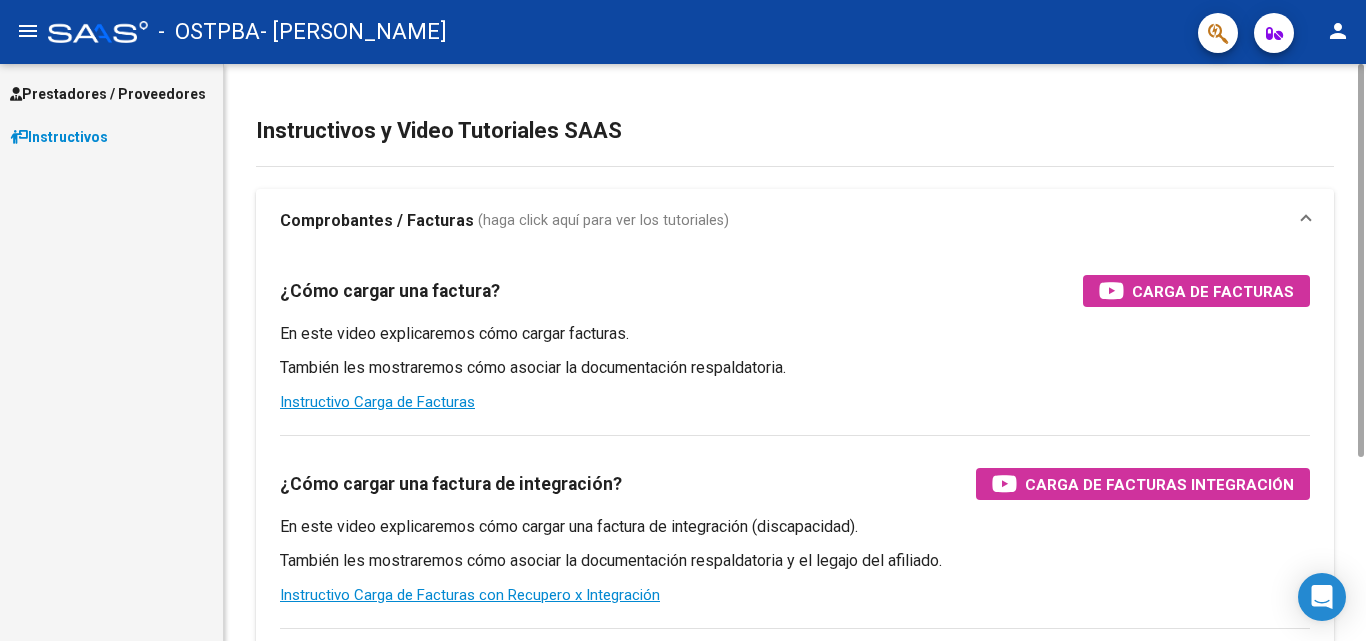 drag, startPoint x: 1361, startPoint y: 158, endPoint x: 1365, endPoint y: -86, distance: 244.03279 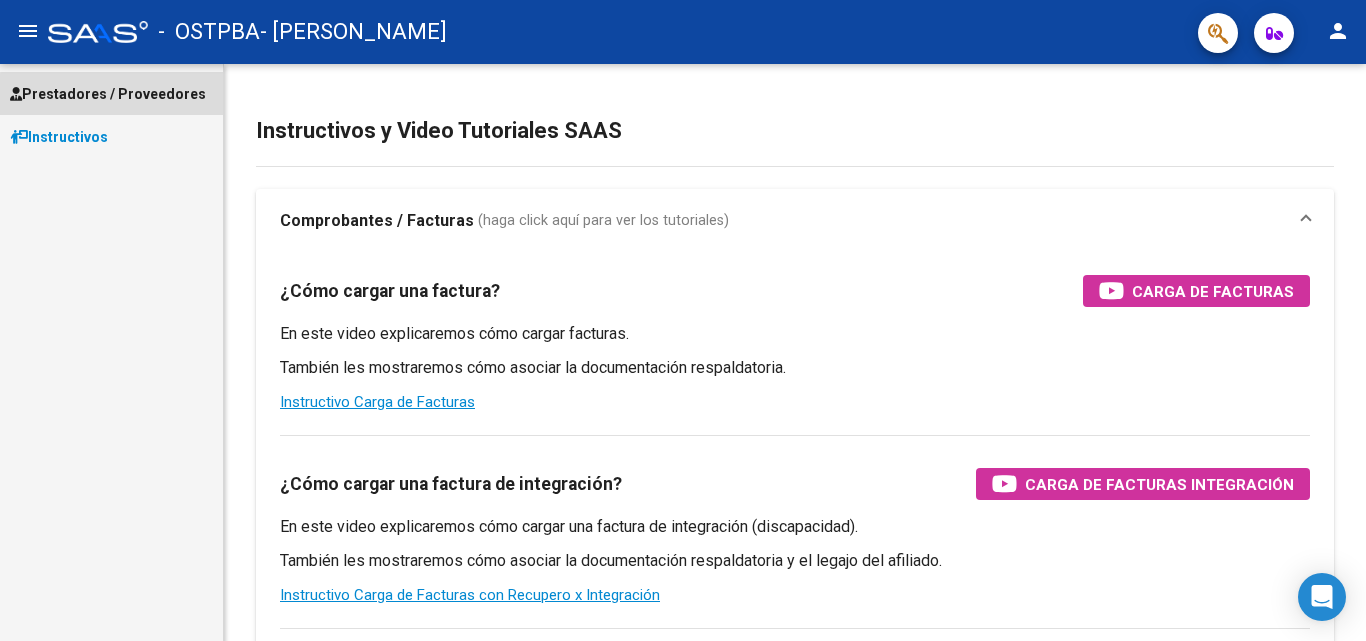 click on "Prestadores / Proveedores" at bounding box center (108, 94) 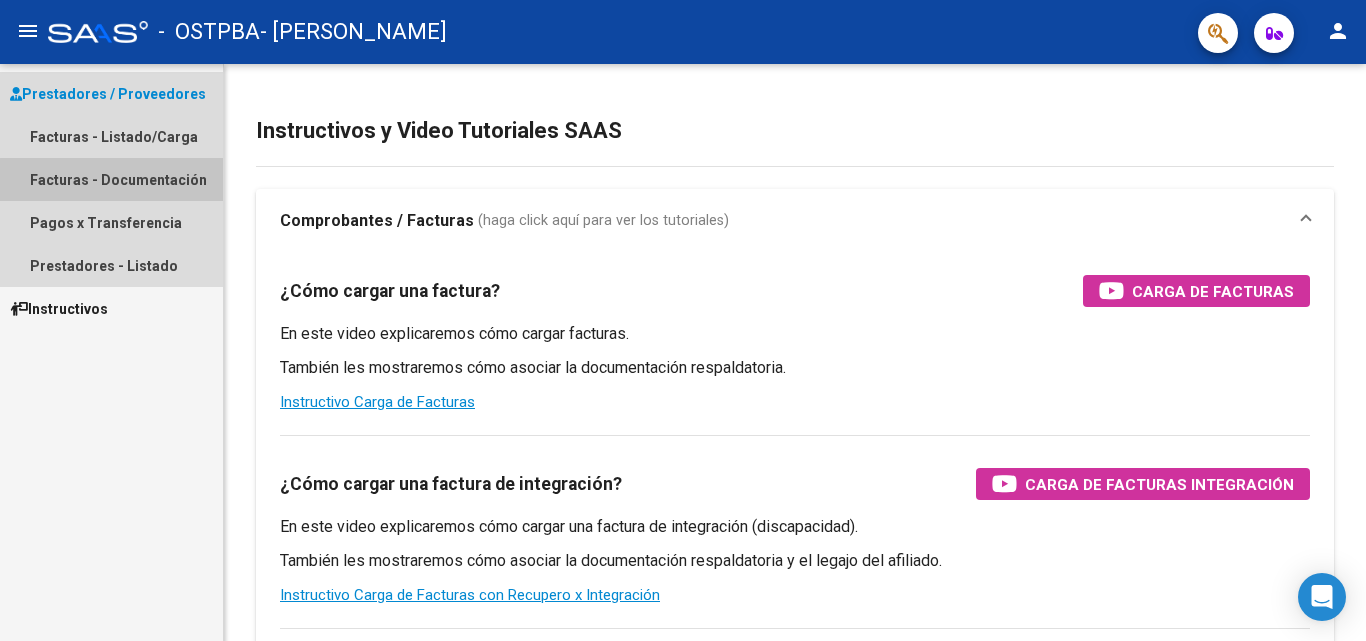 click on "Facturas - Documentación" at bounding box center (111, 179) 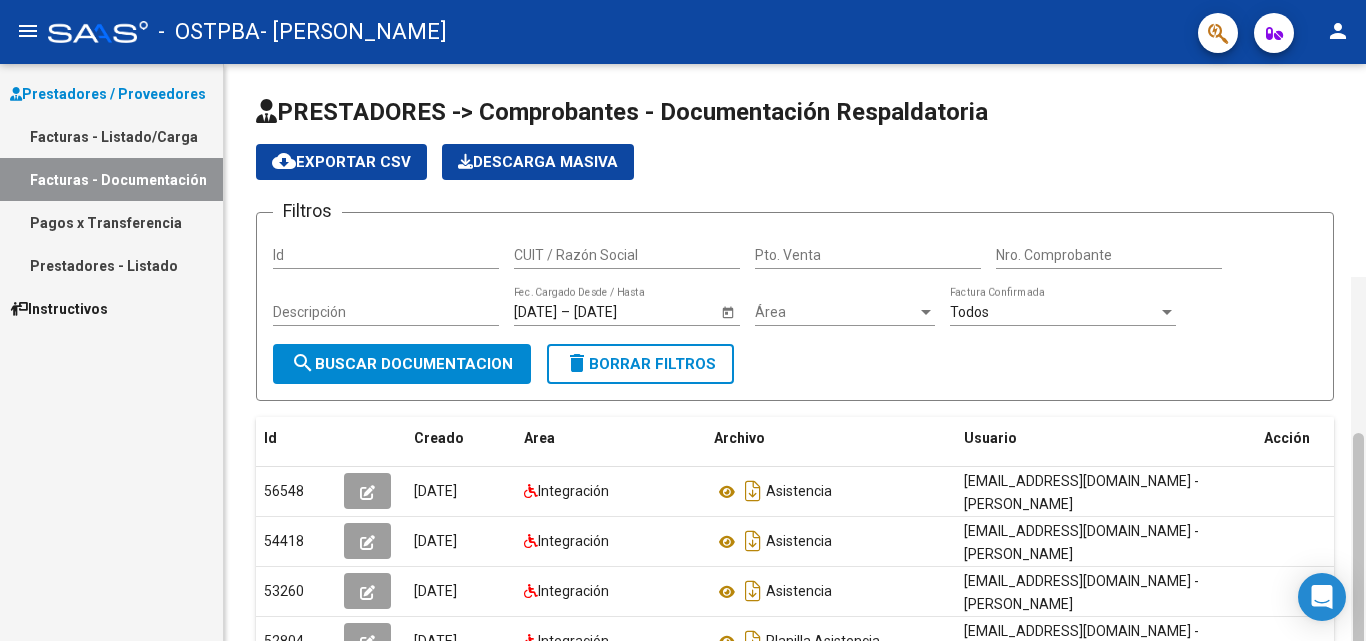scroll, scrollTop: 213, scrollLeft: 0, axis: vertical 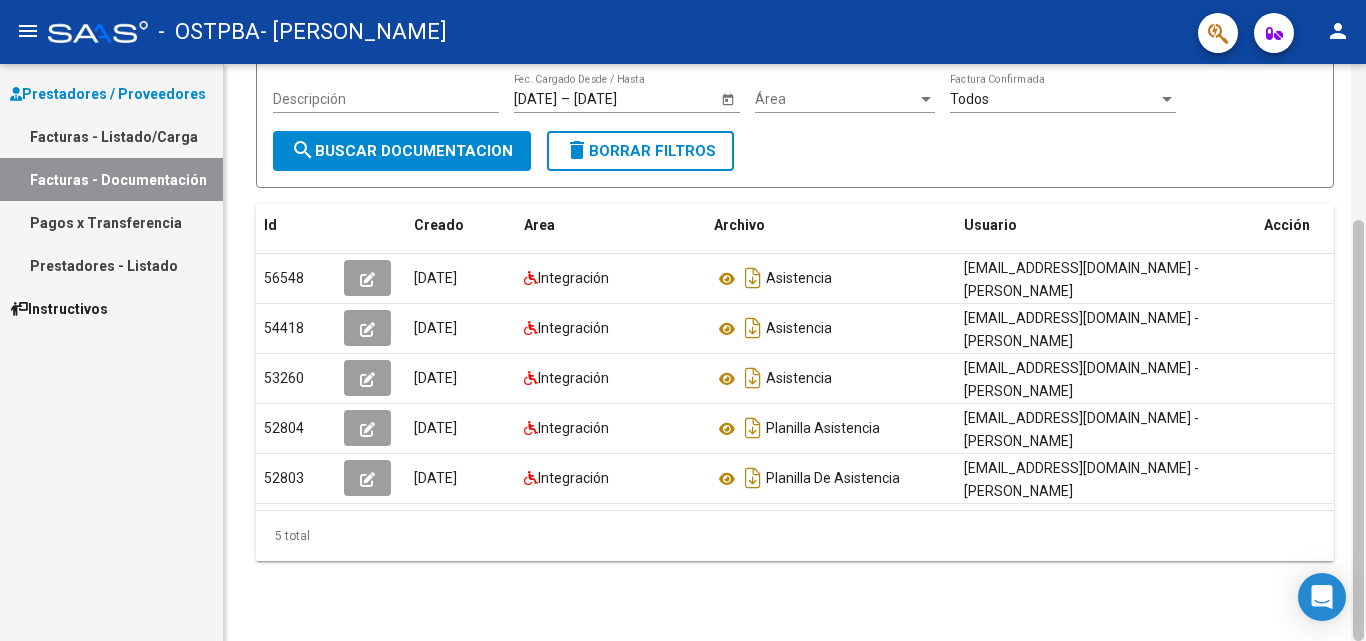 drag, startPoint x: 1365, startPoint y: 209, endPoint x: 1365, endPoint y: 260, distance: 51 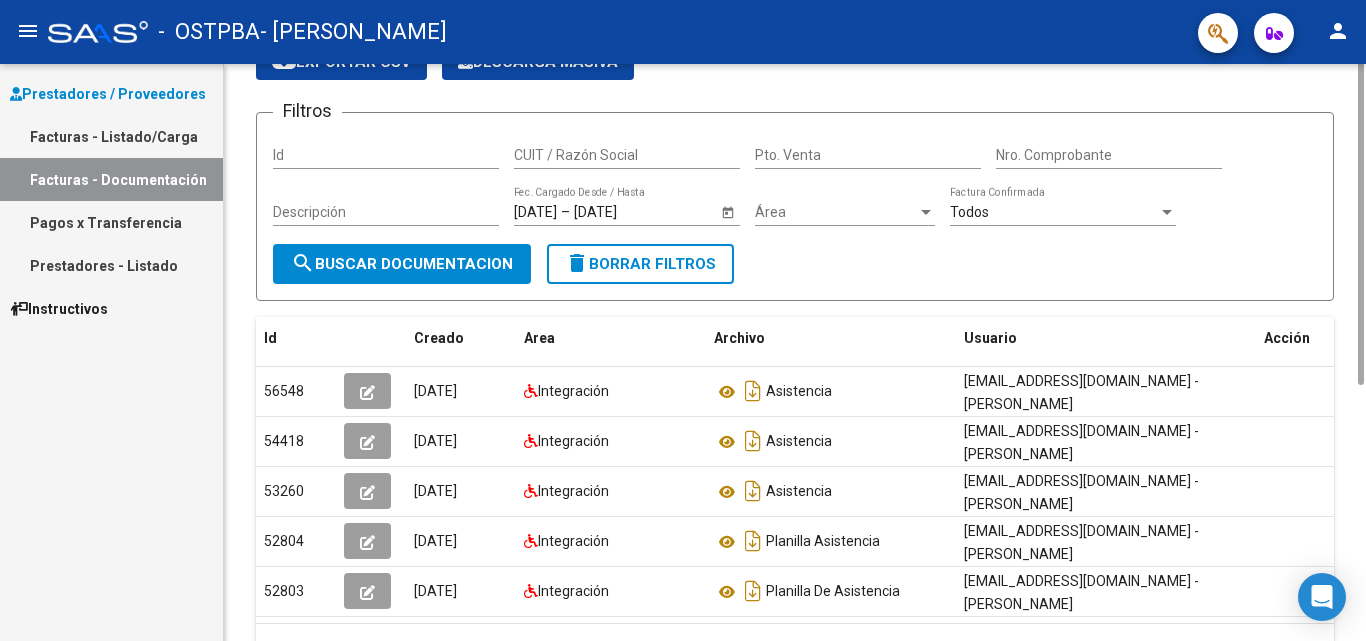 scroll, scrollTop: 0, scrollLeft: 0, axis: both 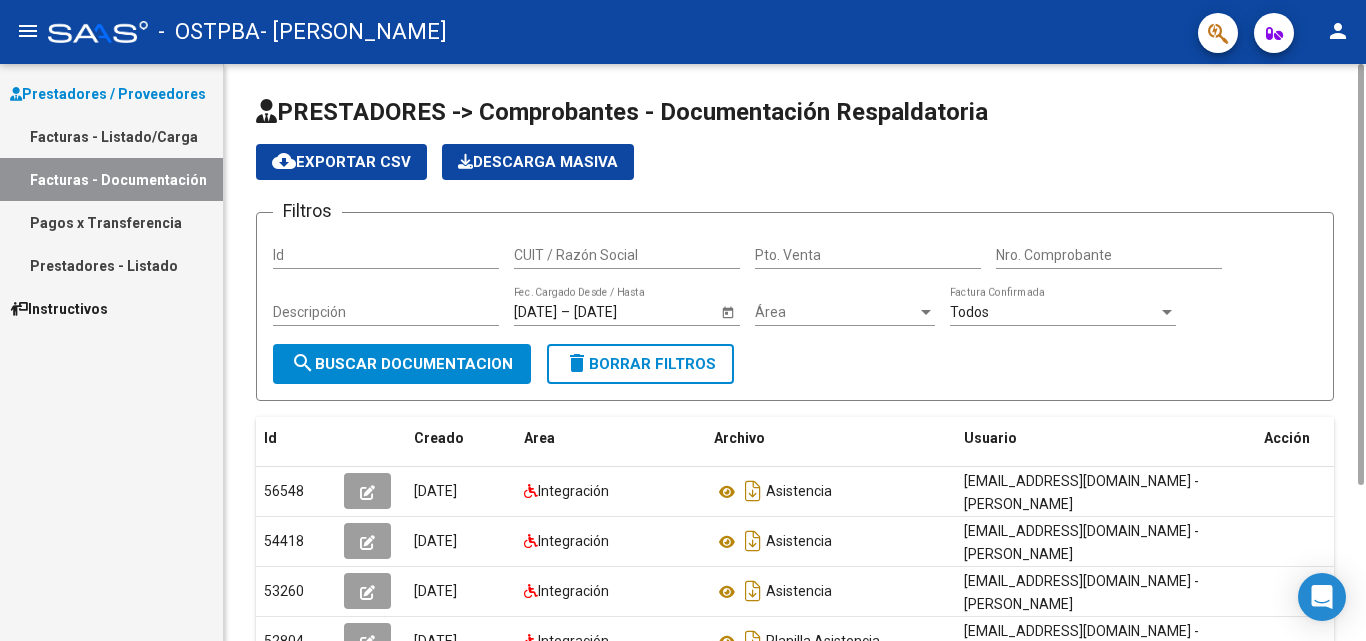 drag, startPoint x: 1360, startPoint y: 284, endPoint x: 1357, endPoint y: 37, distance: 247.01822 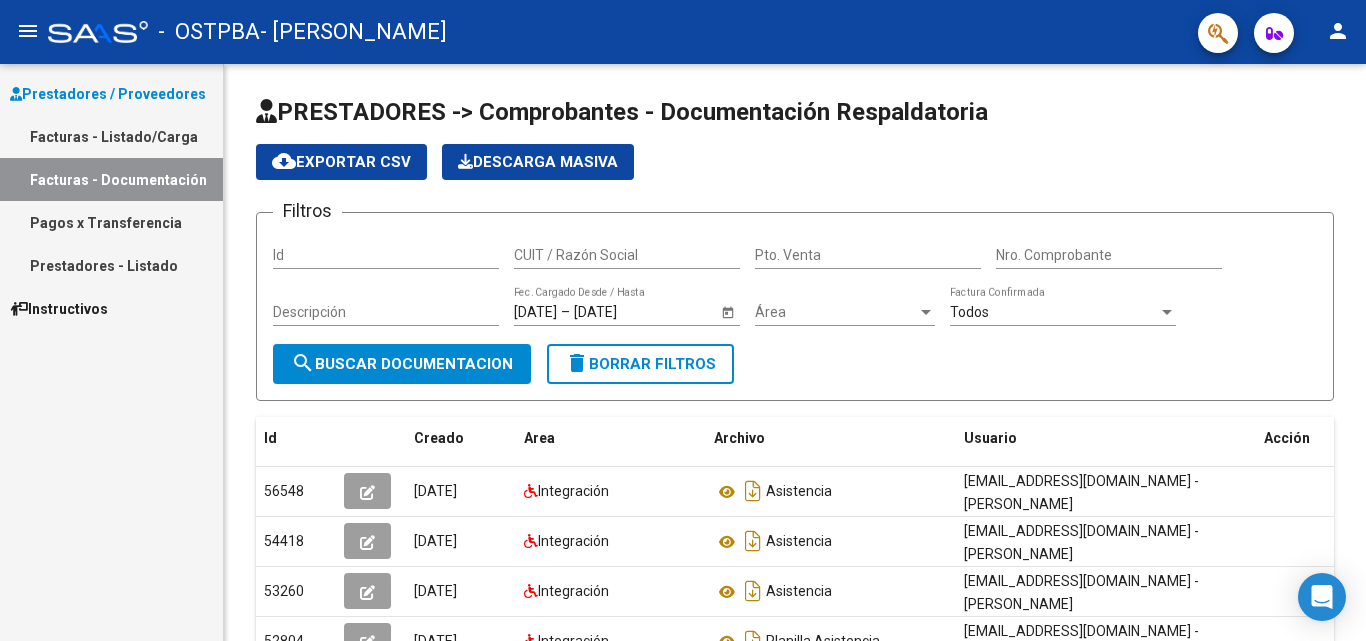 click on "Facturas - Listado/Carga" at bounding box center [111, 136] 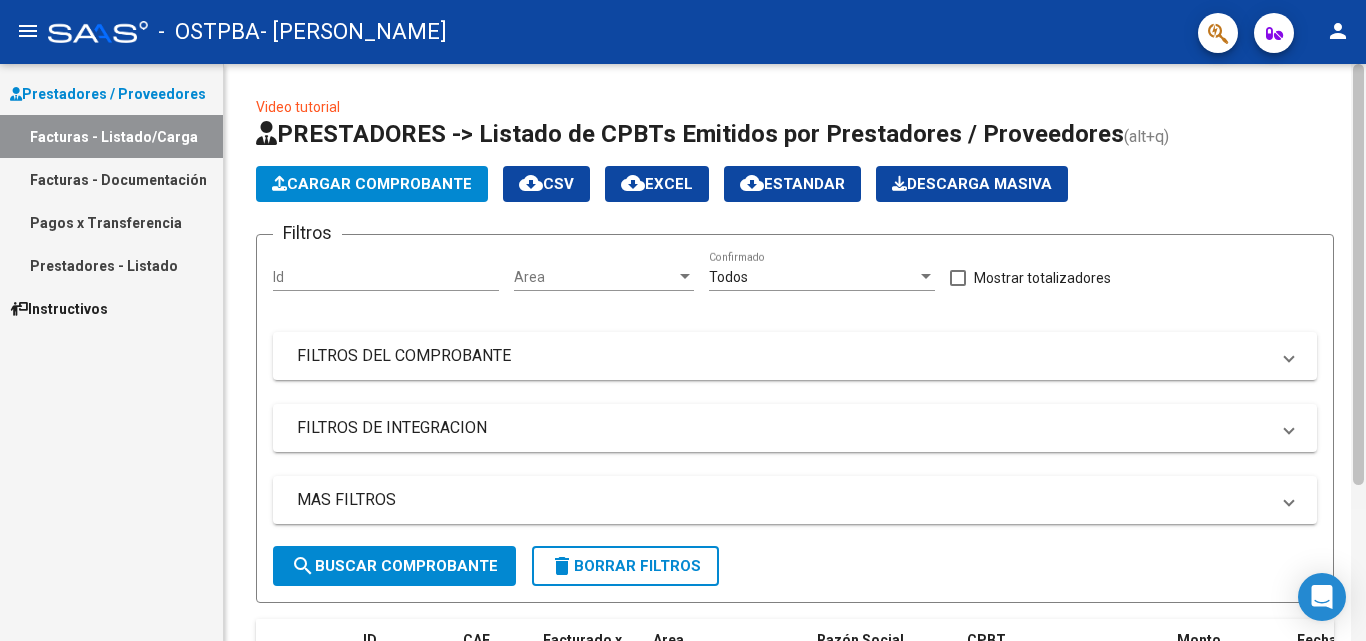 scroll, scrollTop: 438, scrollLeft: 0, axis: vertical 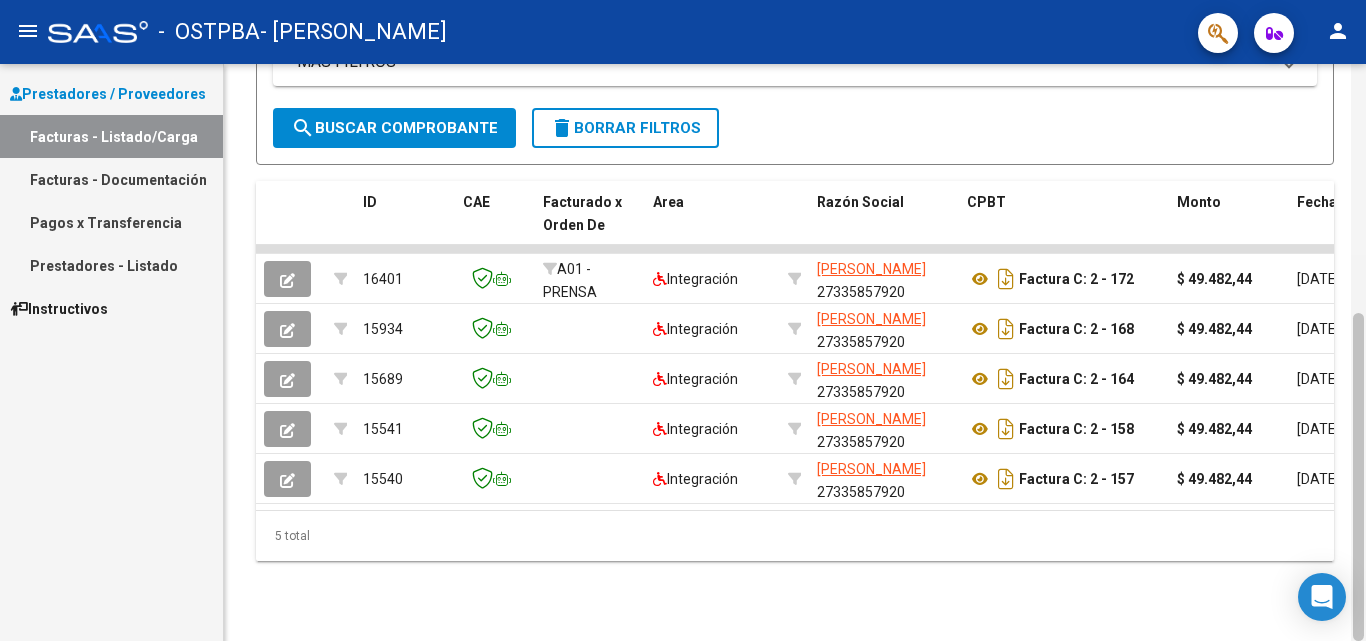 drag, startPoint x: 1365, startPoint y: 130, endPoint x: 1365, endPoint y: 351, distance: 221 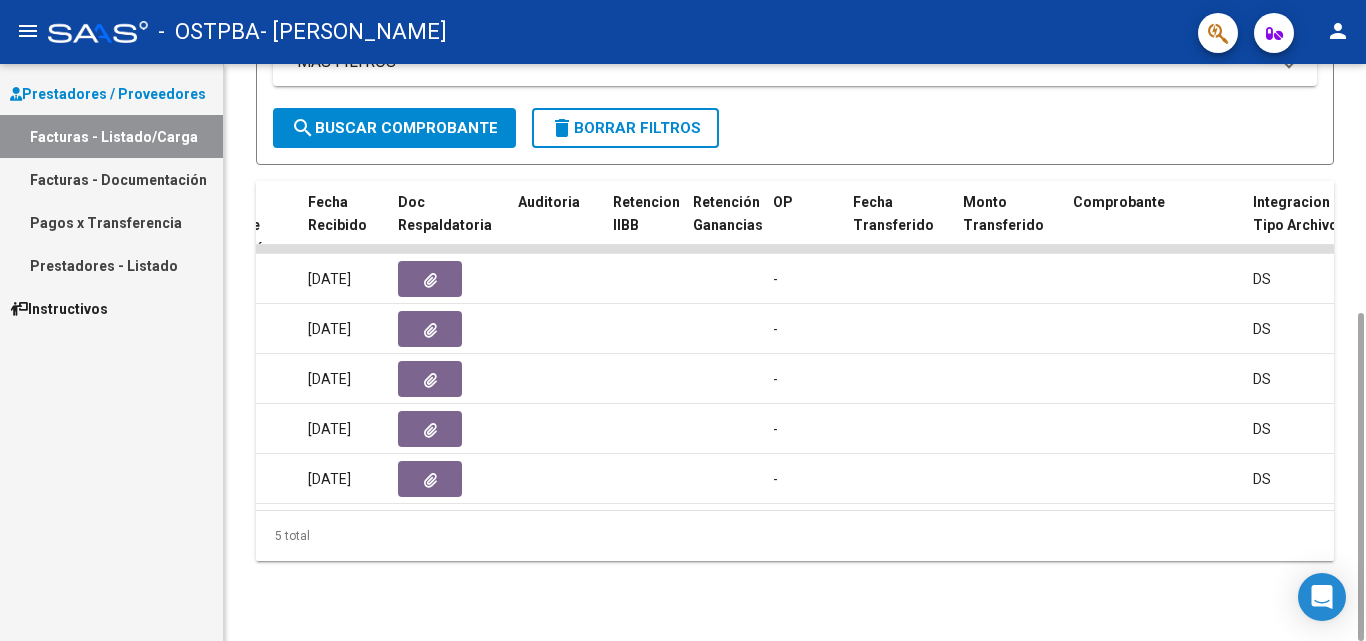 scroll, scrollTop: 0, scrollLeft: 0, axis: both 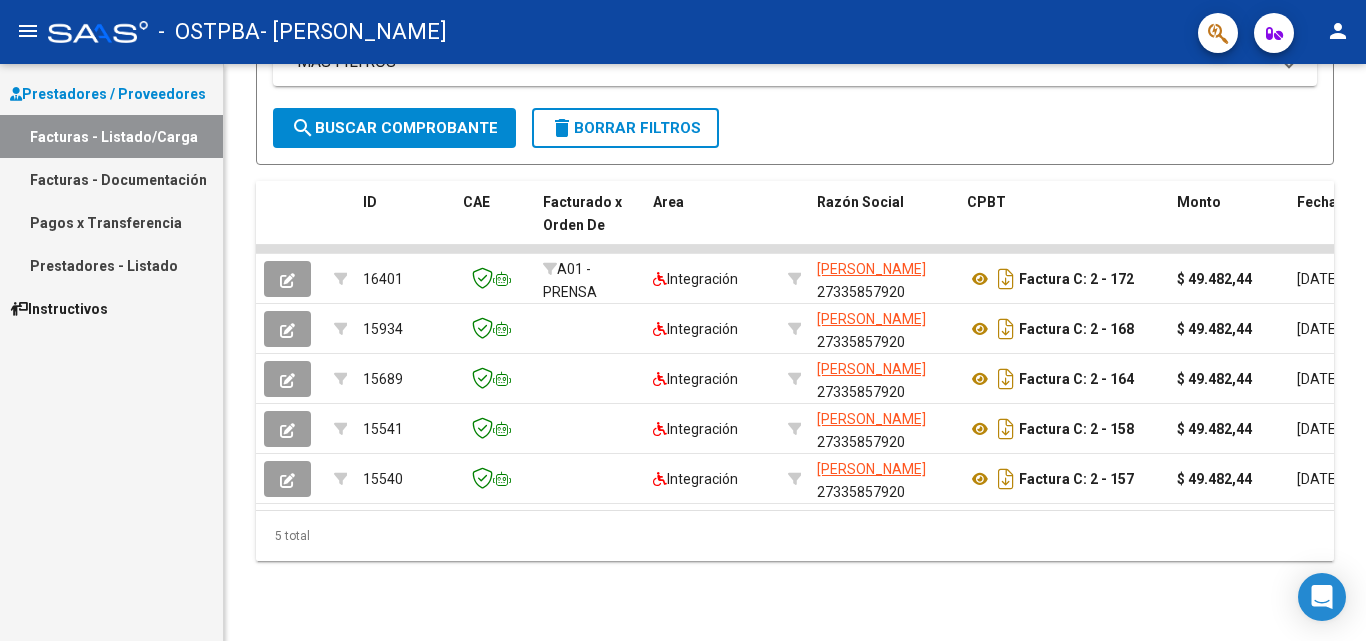 click on "Prestadores / Proveedores" at bounding box center (108, 94) 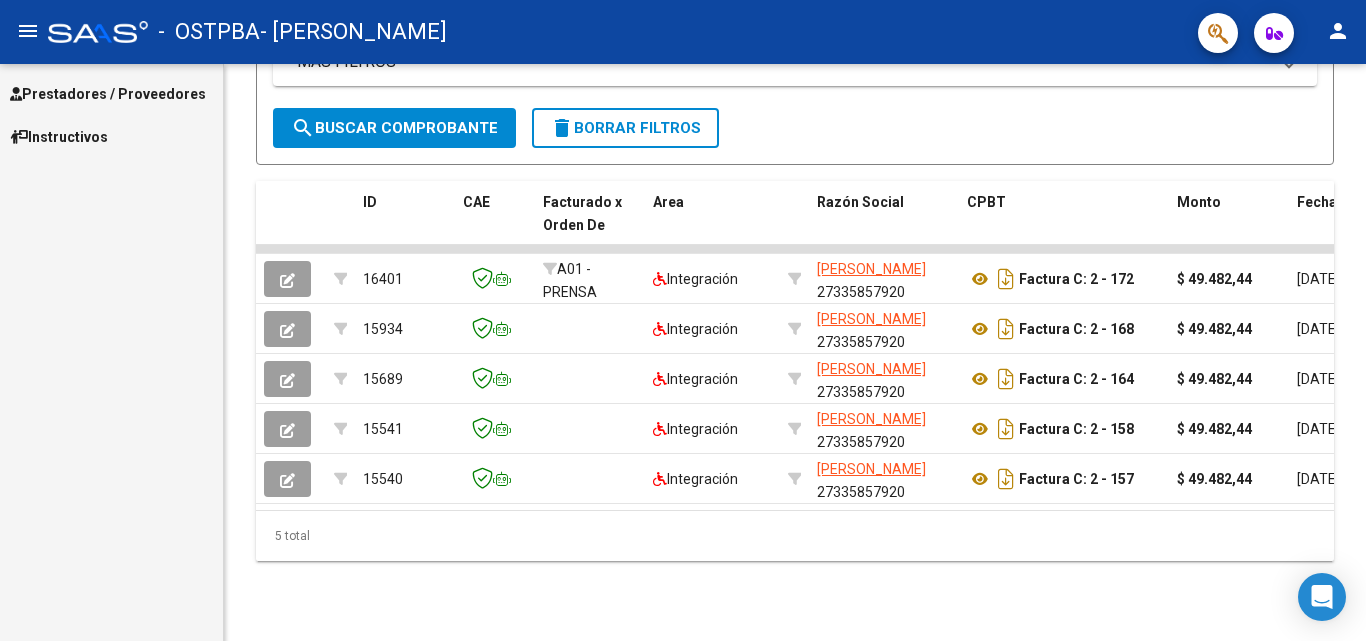 click on "Prestadores / Proveedores" at bounding box center (108, 94) 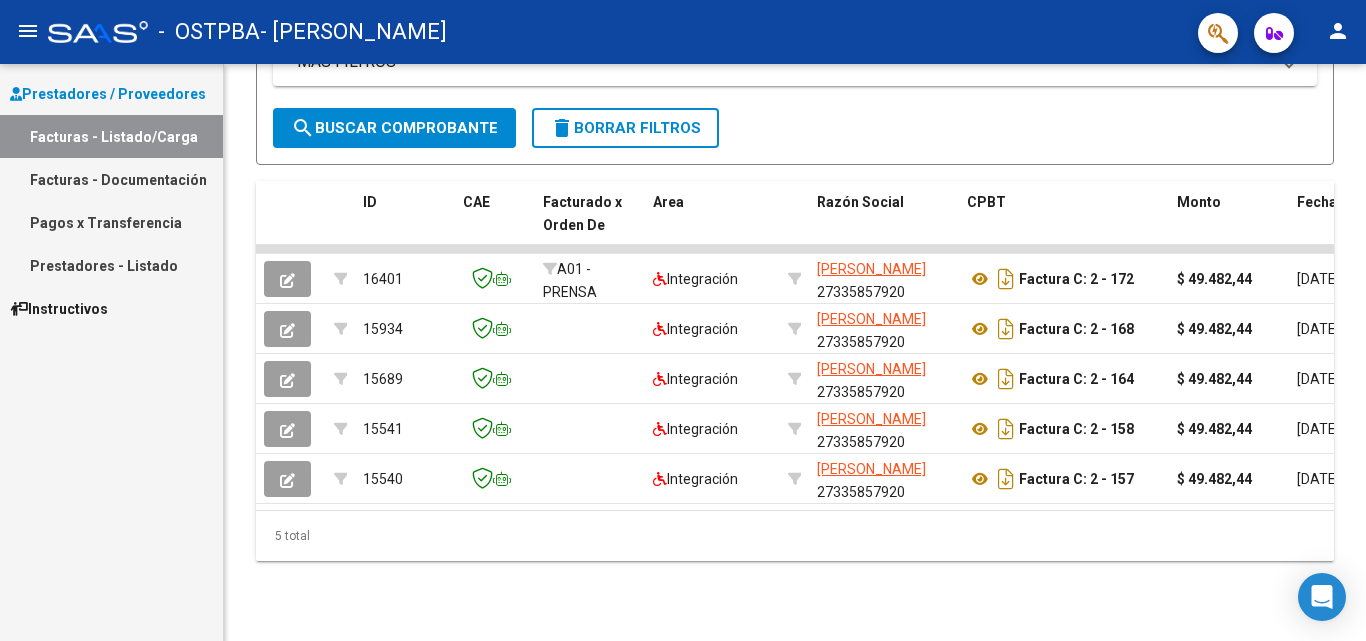 click on "Facturas - Documentación" at bounding box center (111, 179) 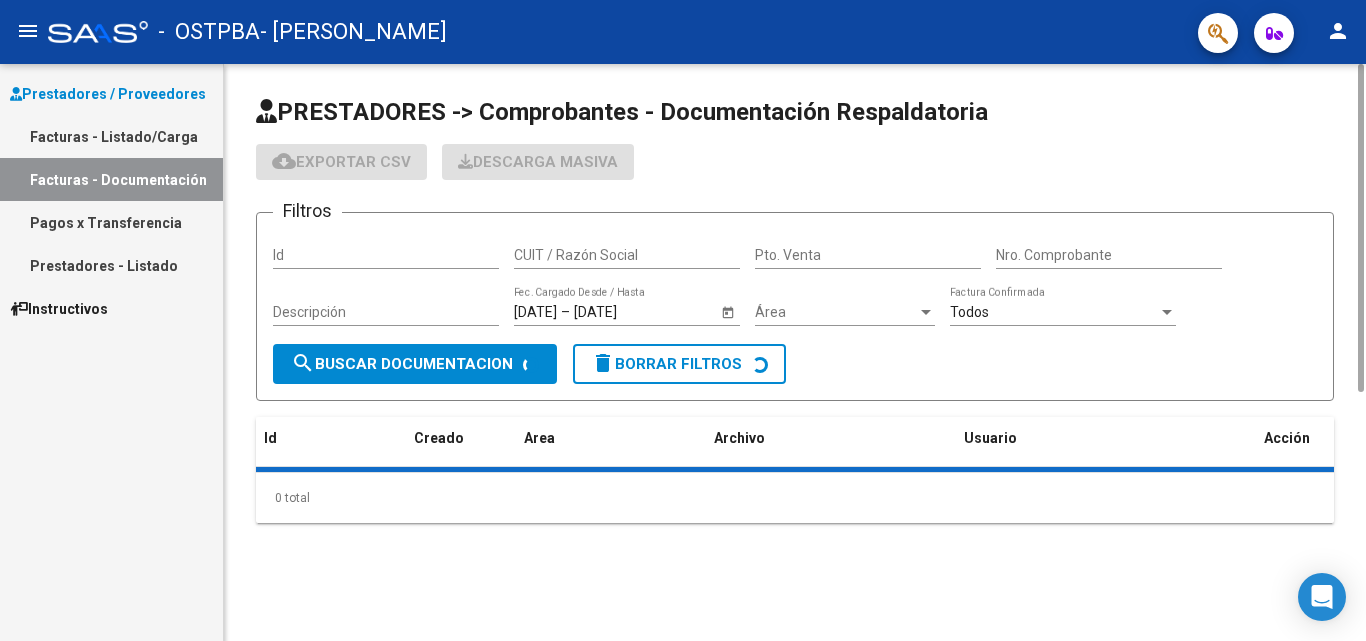 scroll, scrollTop: 0, scrollLeft: 0, axis: both 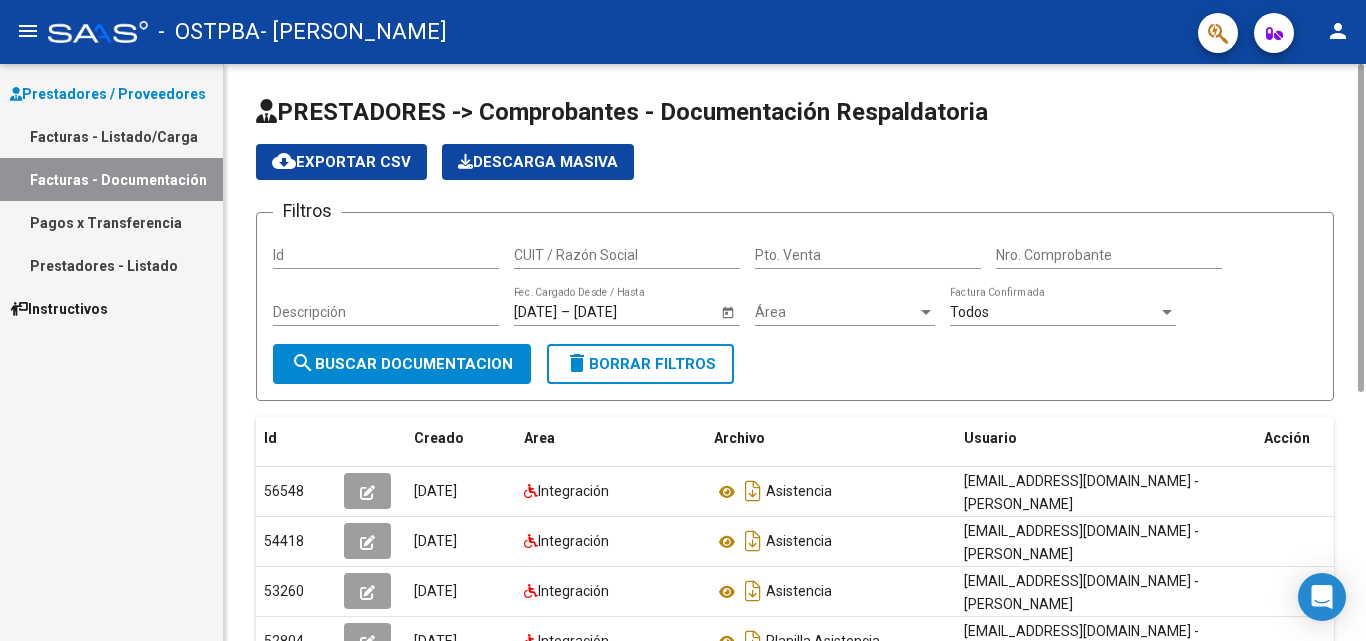 click on "cloud_download  Exportar CSV" 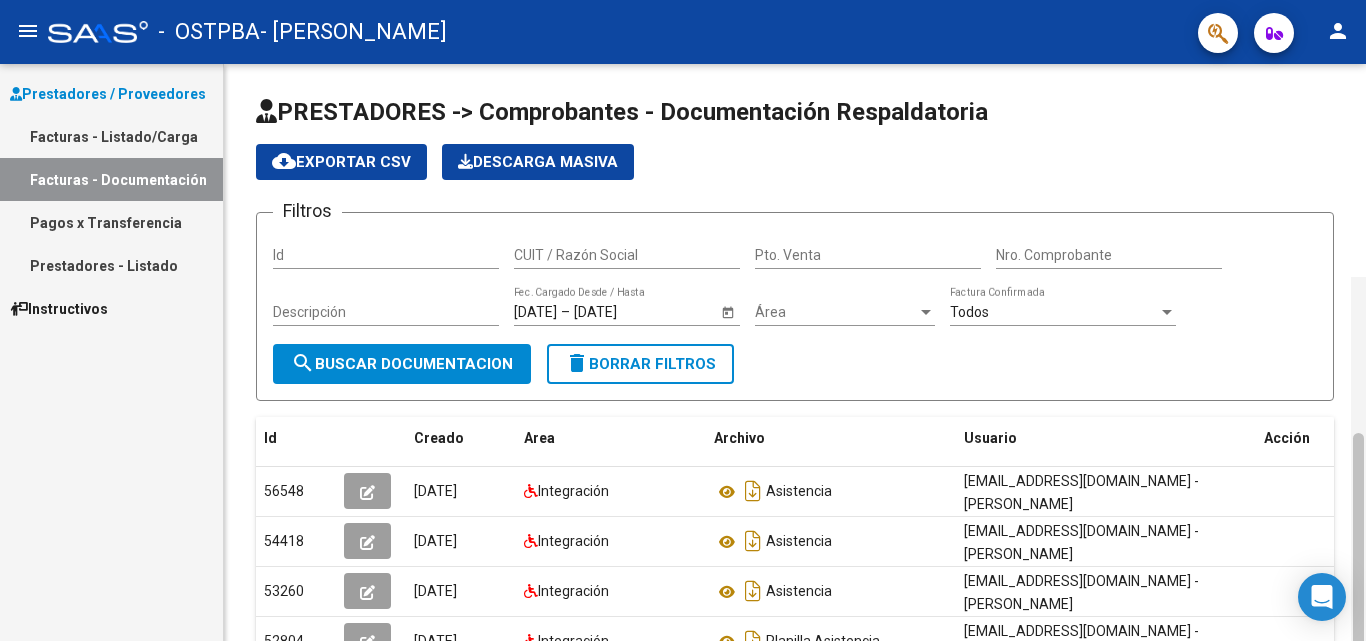 scroll, scrollTop: 213, scrollLeft: 0, axis: vertical 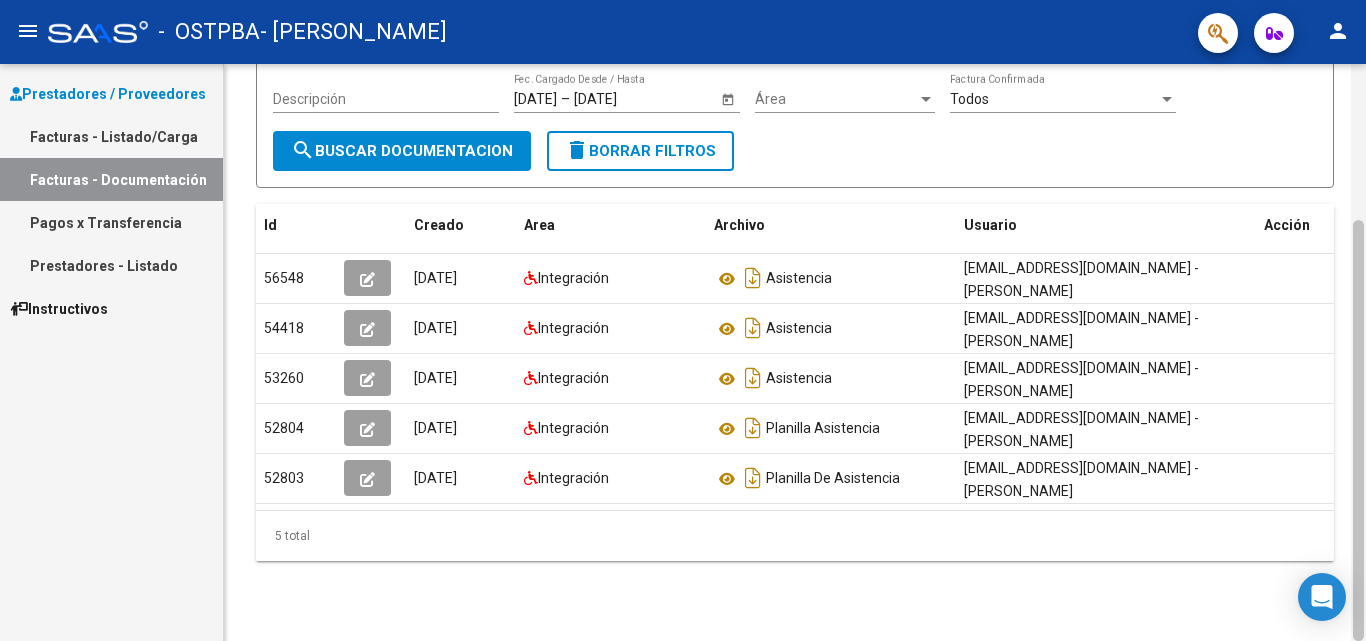 drag, startPoint x: 1365, startPoint y: 169, endPoint x: 1365, endPoint y: 274, distance: 105 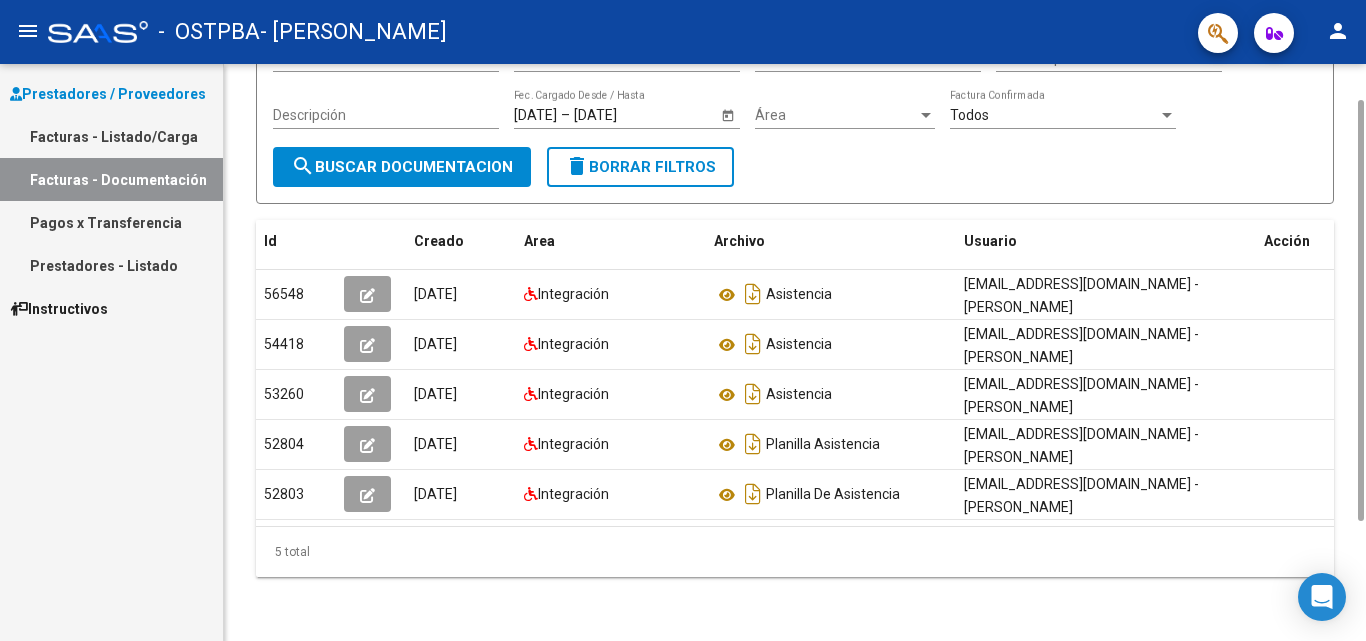 scroll, scrollTop: 0, scrollLeft: 0, axis: both 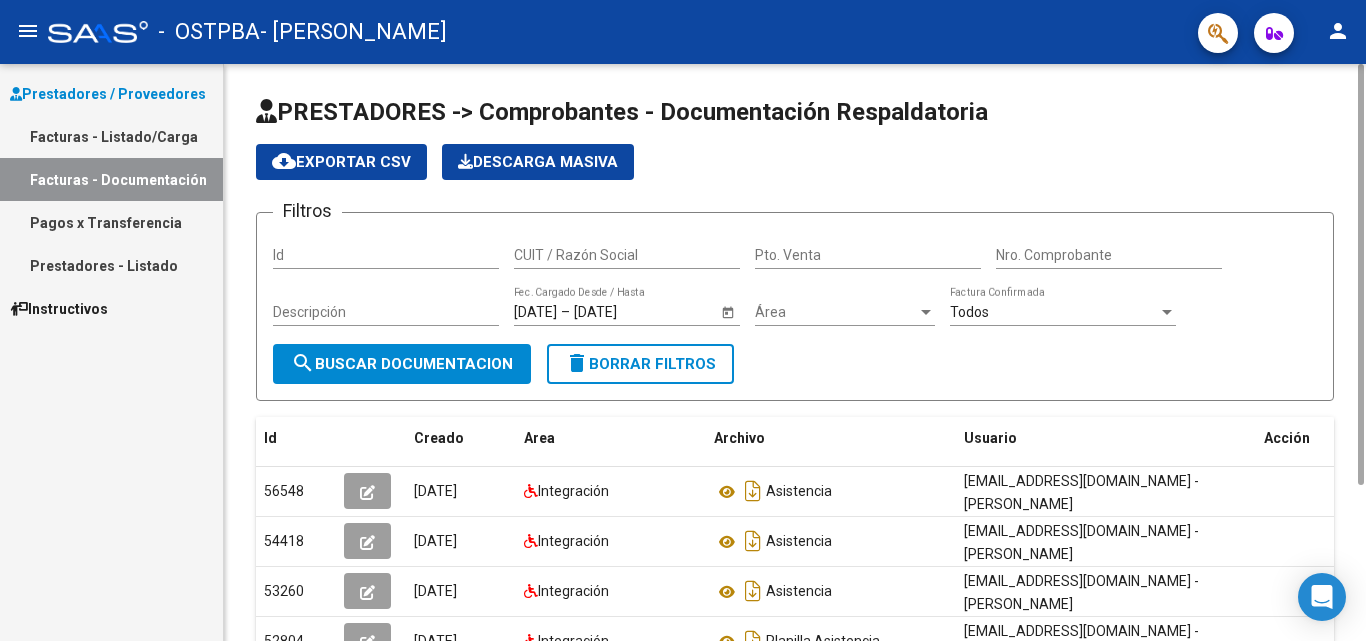 drag, startPoint x: 1362, startPoint y: 281, endPoint x: 1341, endPoint y: 8, distance: 273.8065 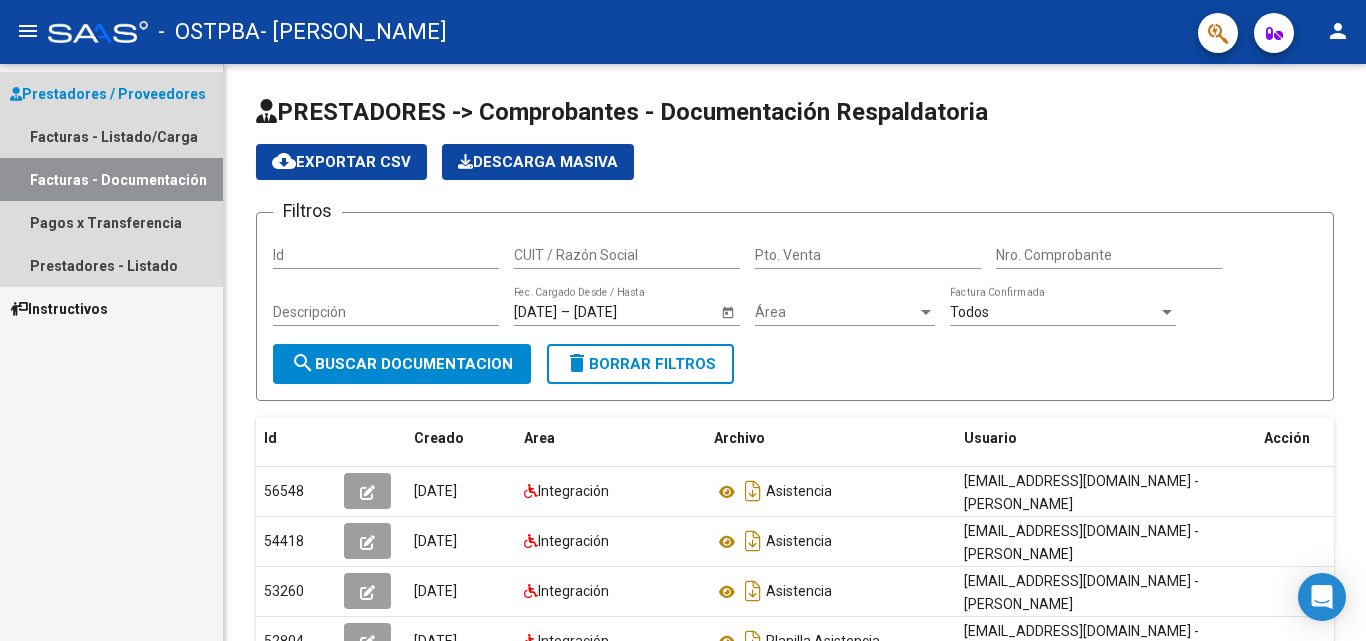 click on "Prestadores / Proveedores" at bounding box center (108, 94) 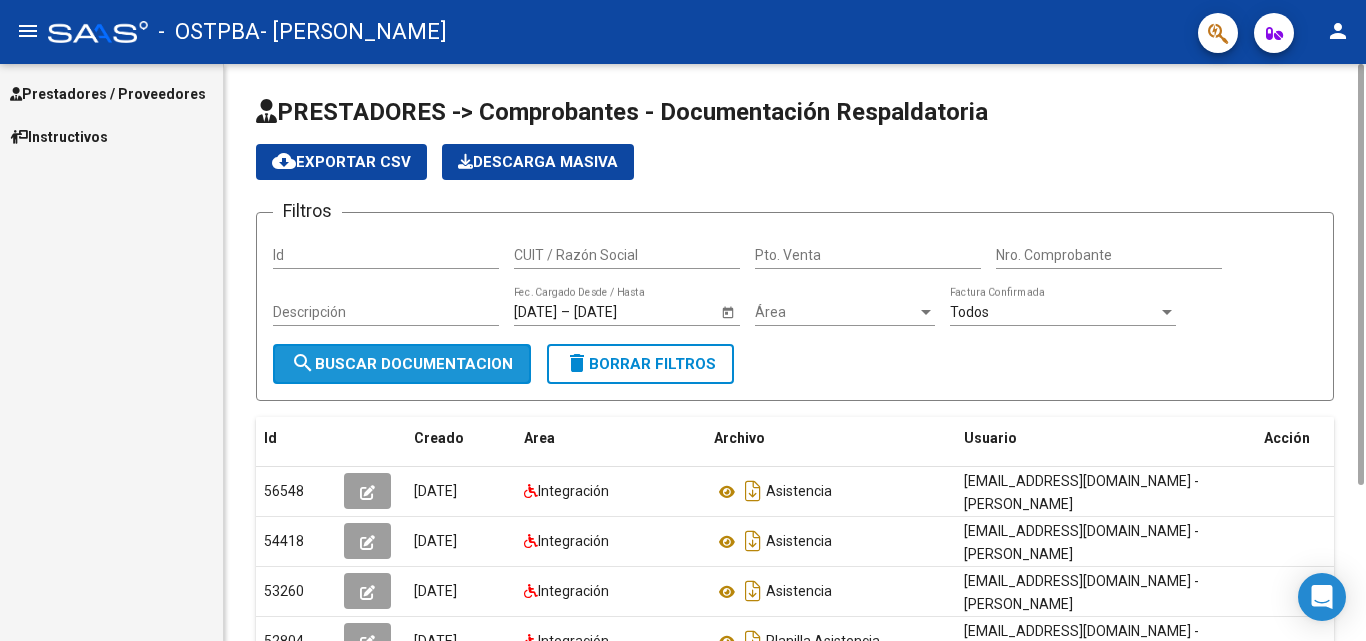 click on "search  Buscar Documentacion" 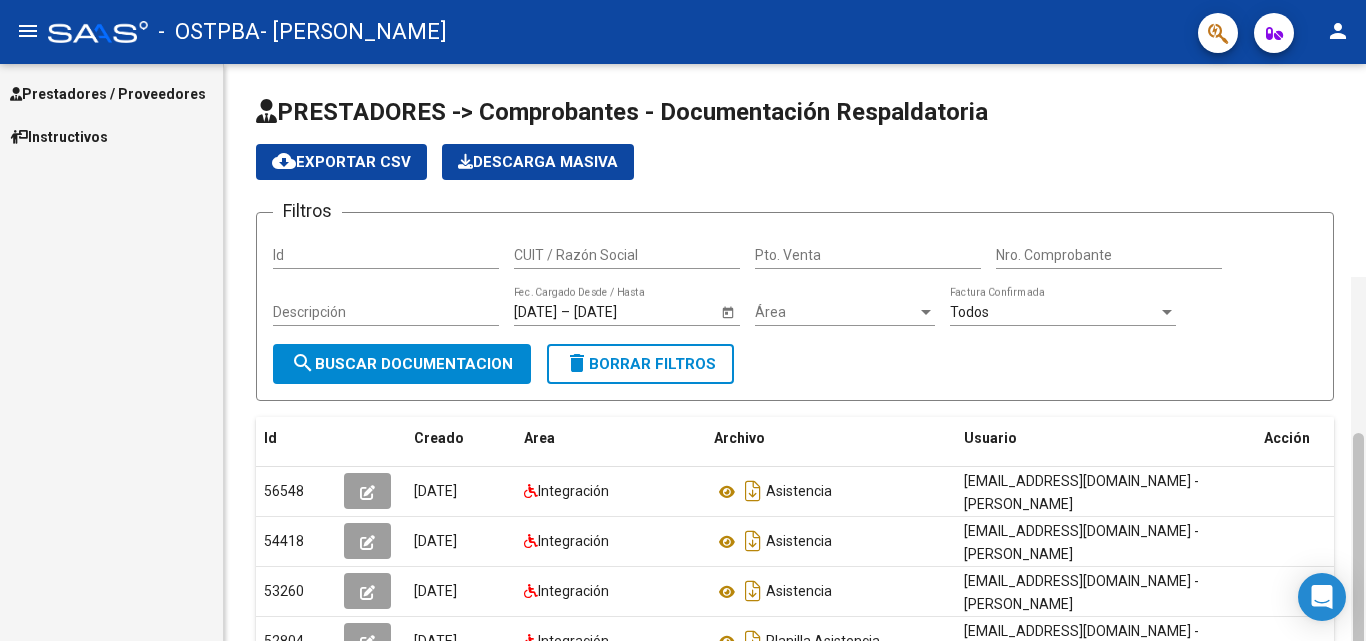 scroll, scrollTop: 213, scrollLeft: 0, axis: vertical 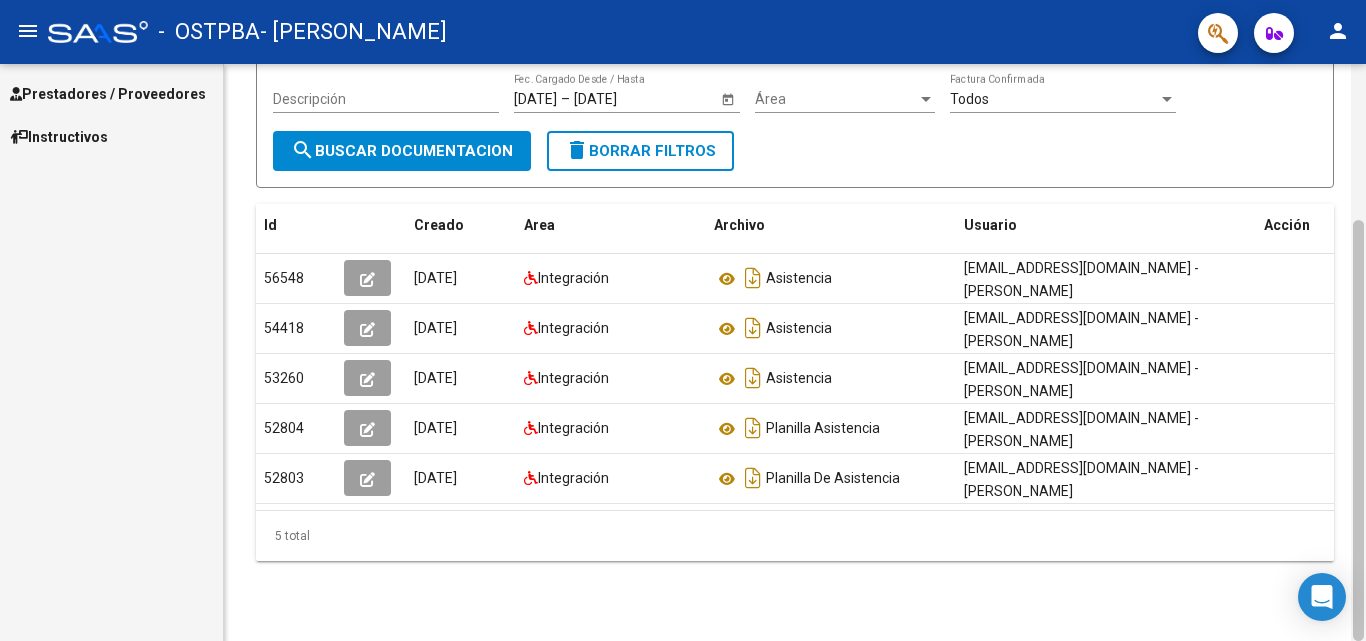 drag, startPoint x: 1365, startPoint y: 238, endPoint x: 1362, endPoint y: 474, distance: 236.01907 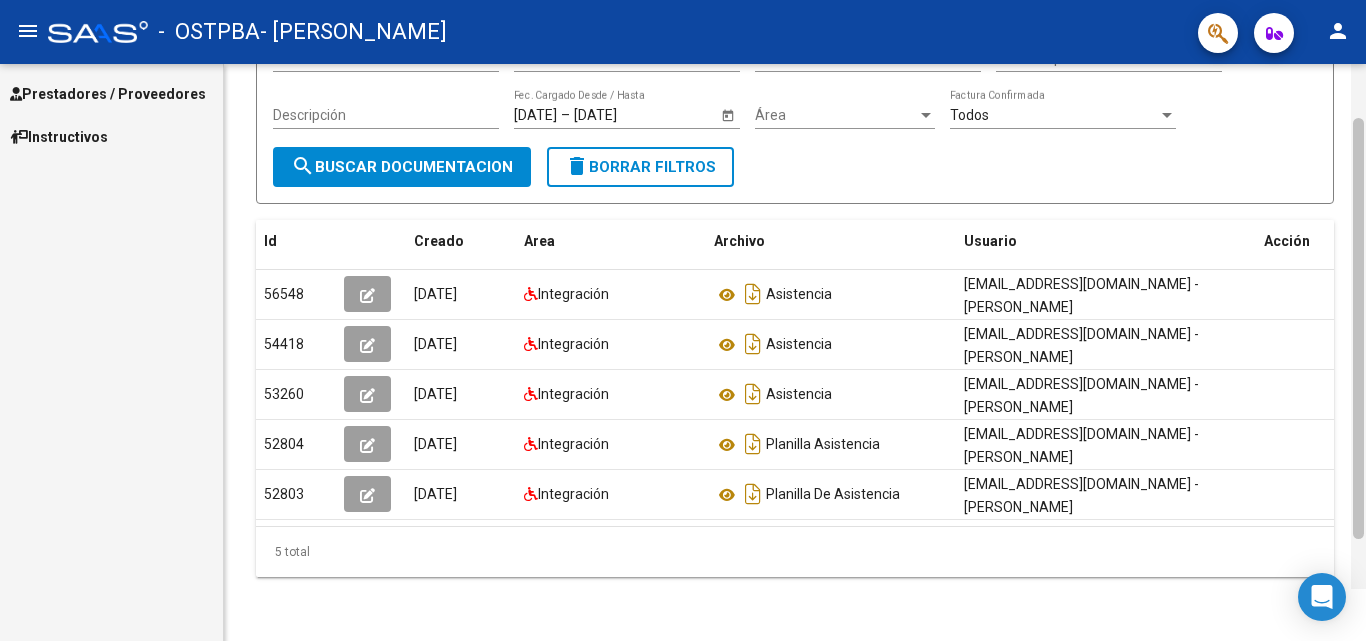 scroll, scrollTop: 0, scrollLeft: 0, axis: both 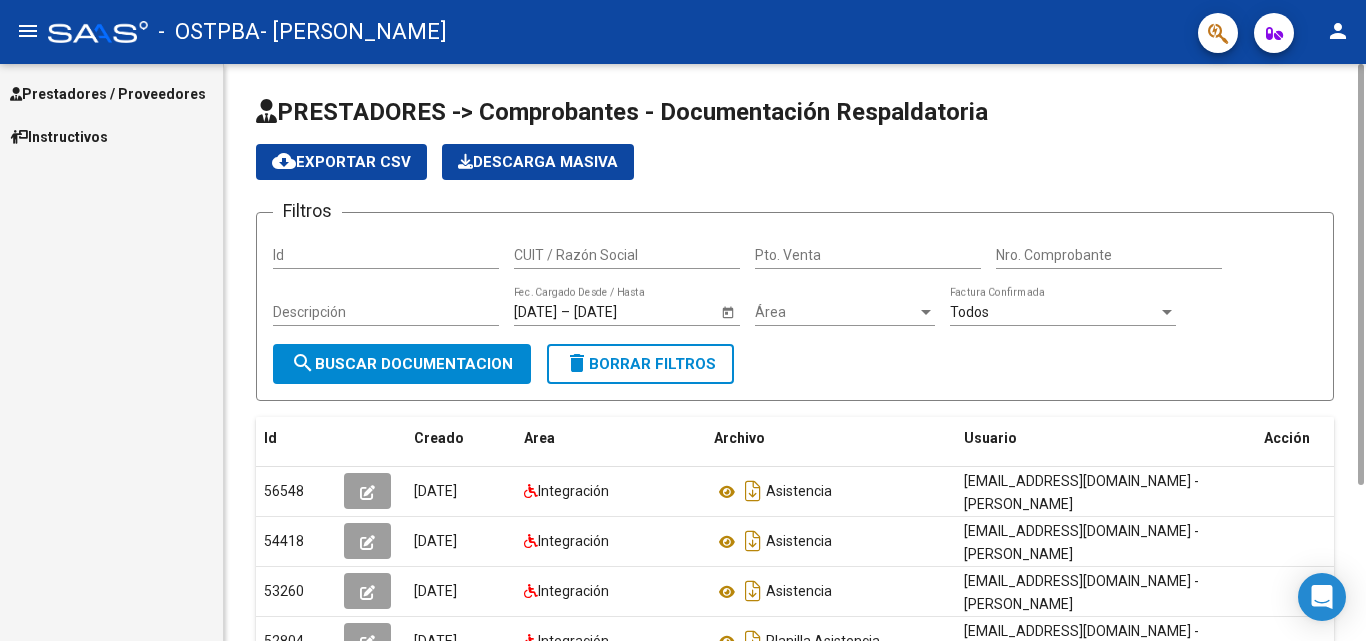 drag, startPoint x: 1363, startPoint y: 324, endPoint x: 1365, endPoint y: 9, distance: 315.00635 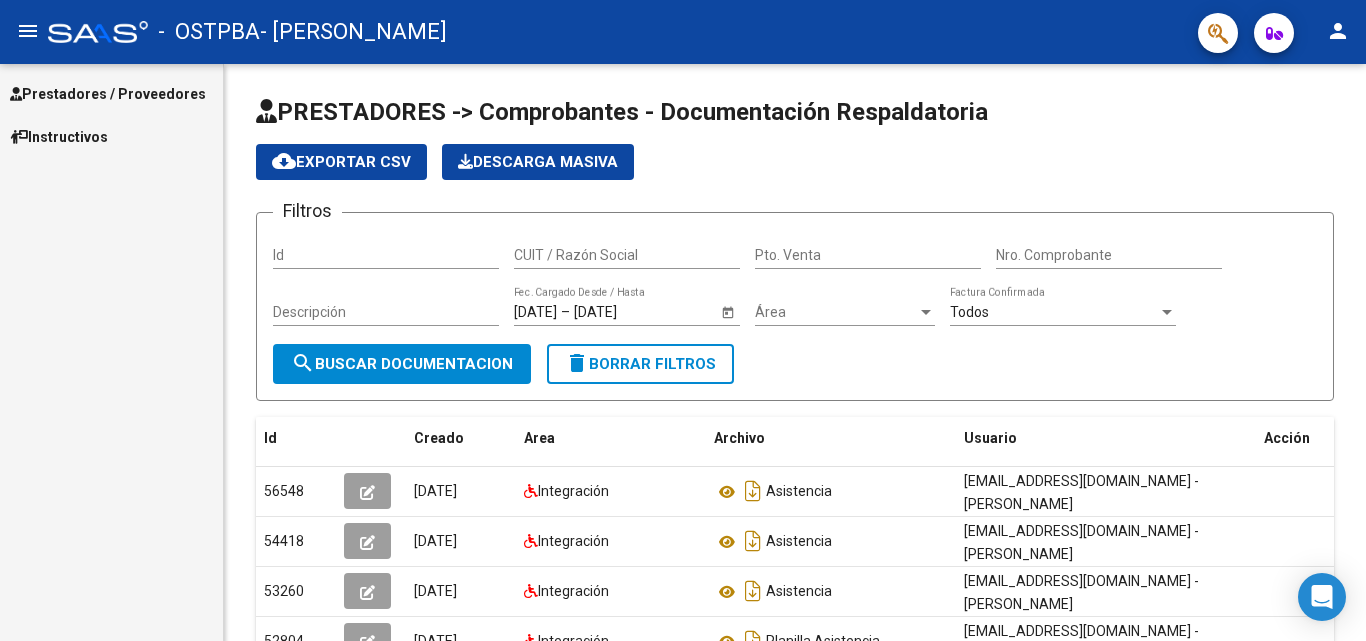 click on "Instructivos" at bounding box center (111, 136) 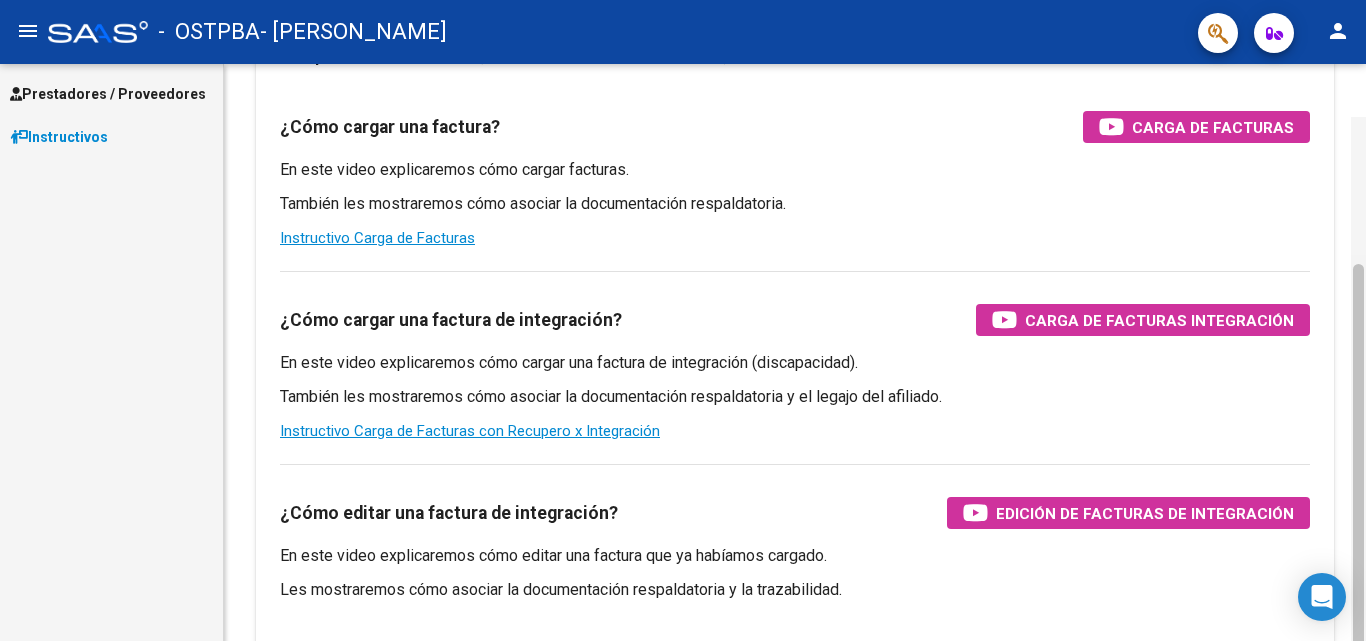 scroll, scrollTop: 0, scrollLeft: 0, axis: both 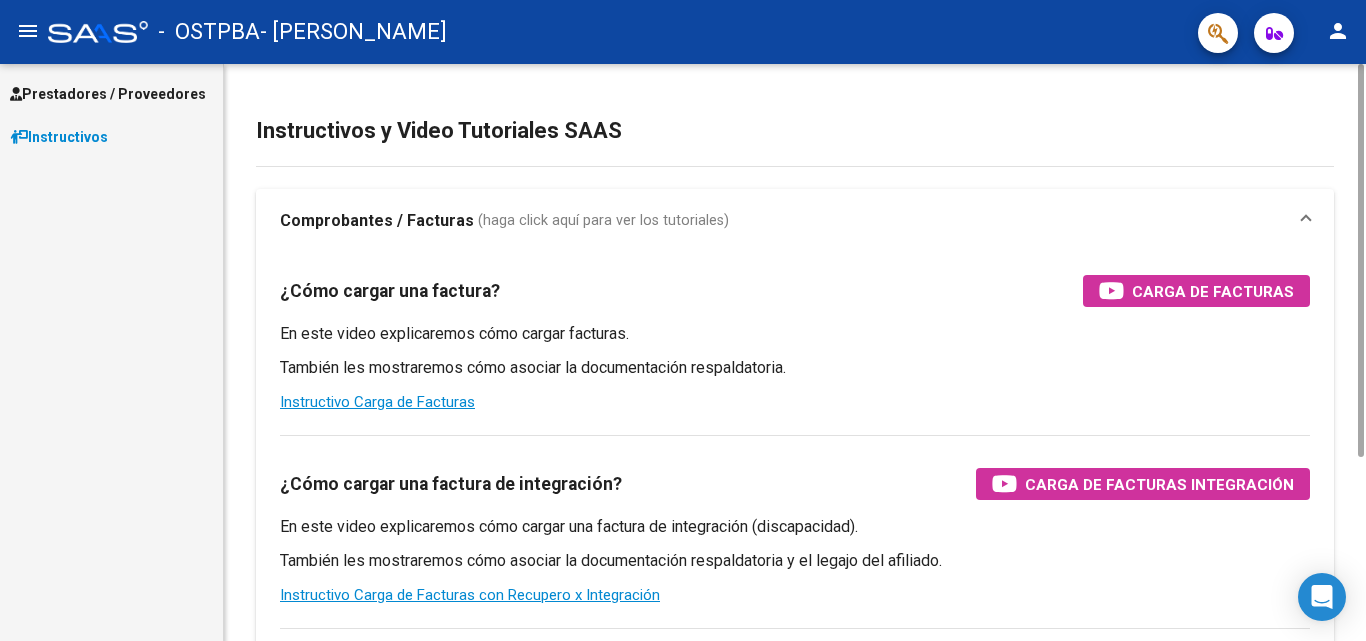 drag, startPoint x: 1362, startPoint y: 237, endPoint x: 1365, endPoint y: 62, distance: 175.02571 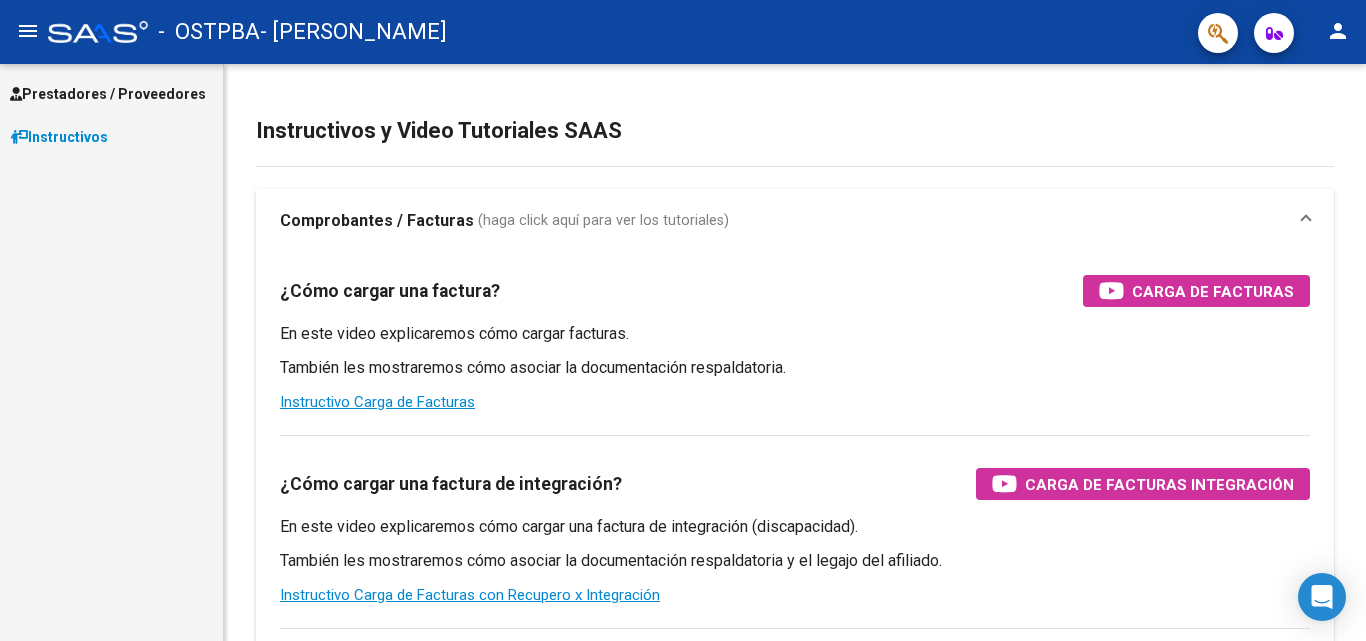 click on "Prestadores / Proveedores" at bounding box center (111, 93) 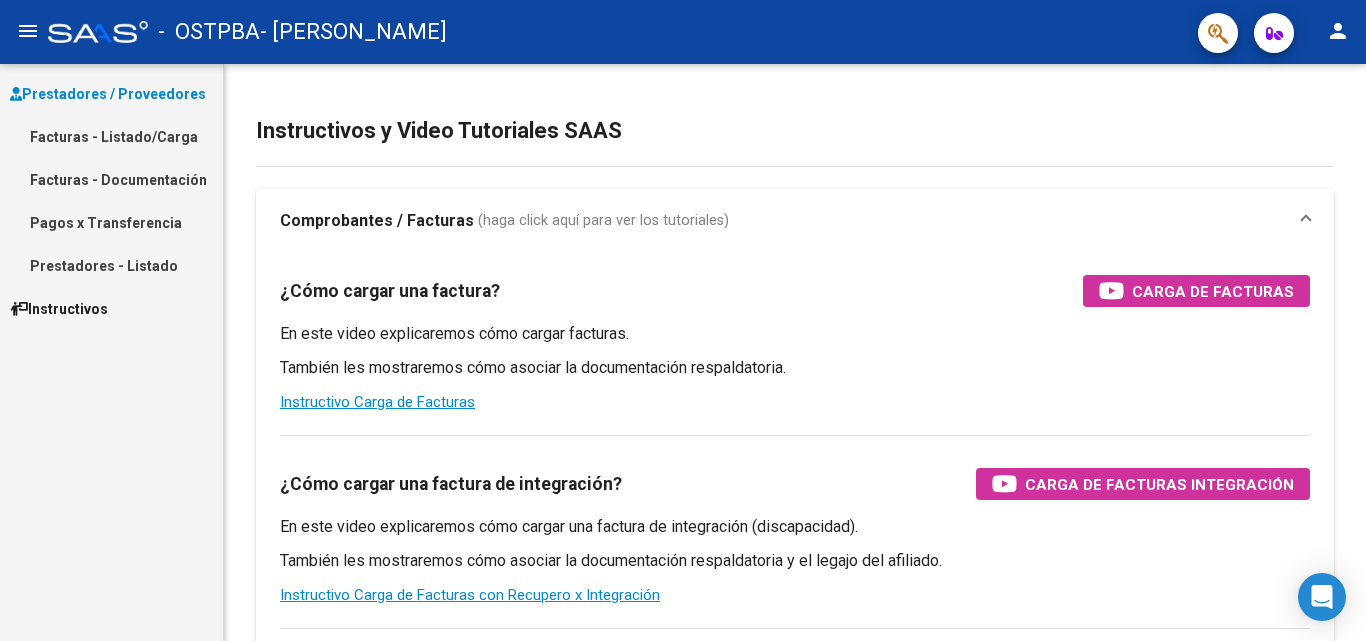click on "Prestadores / Proveedores" at bounding box center (108, 94) 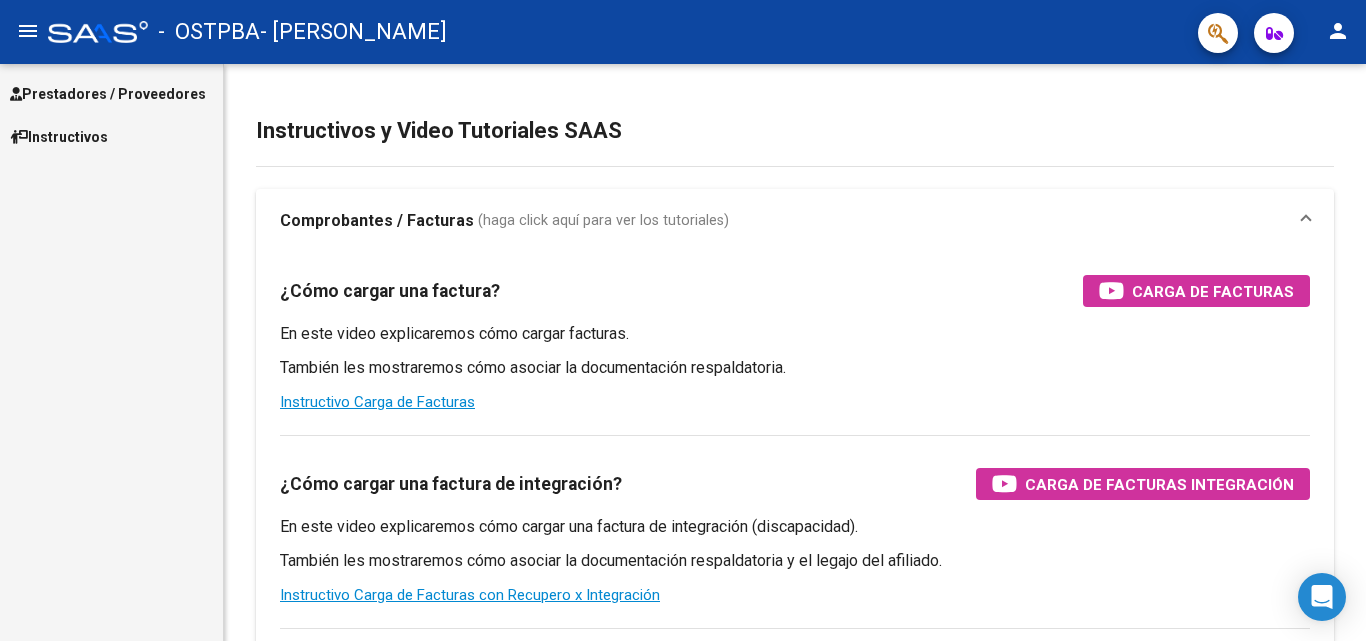 click on "person" 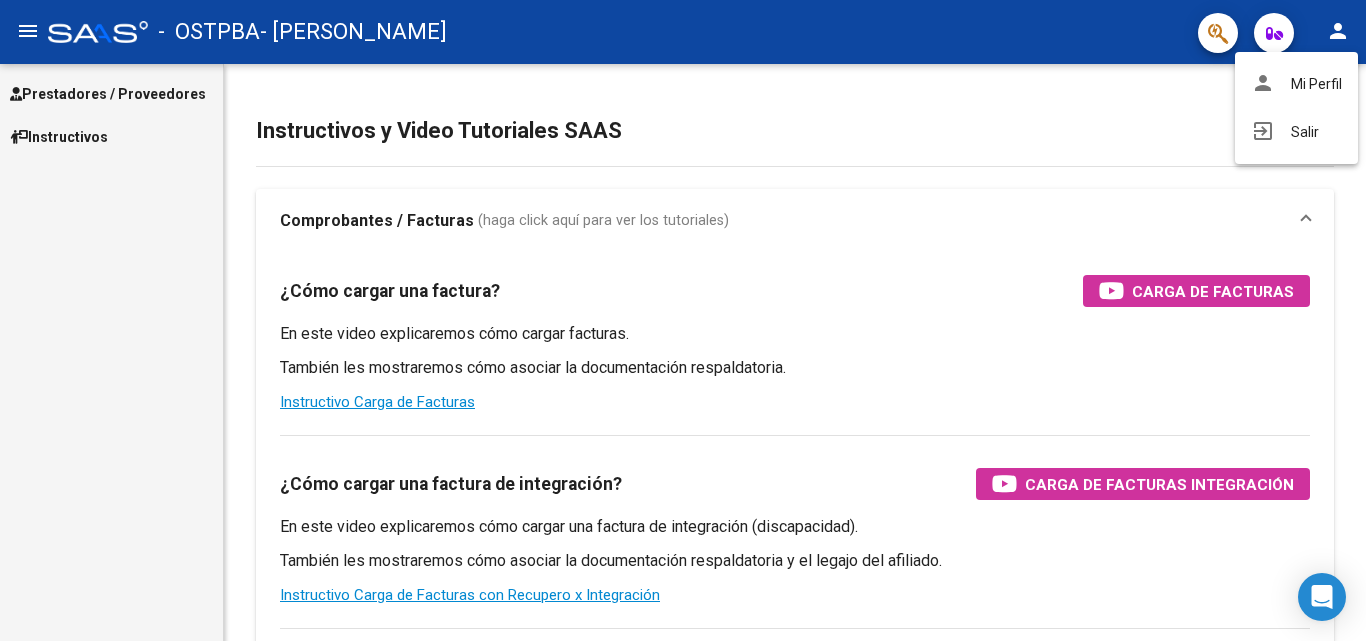 click at bounding box center [683, 320] 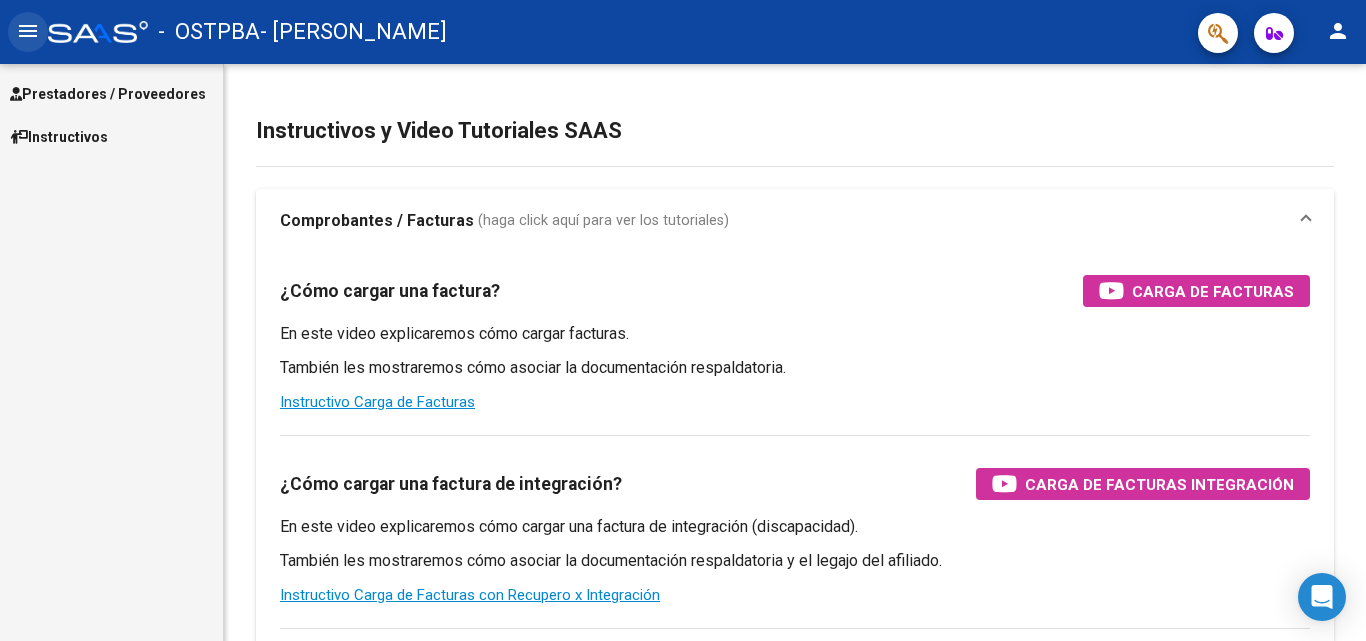click on "menu" 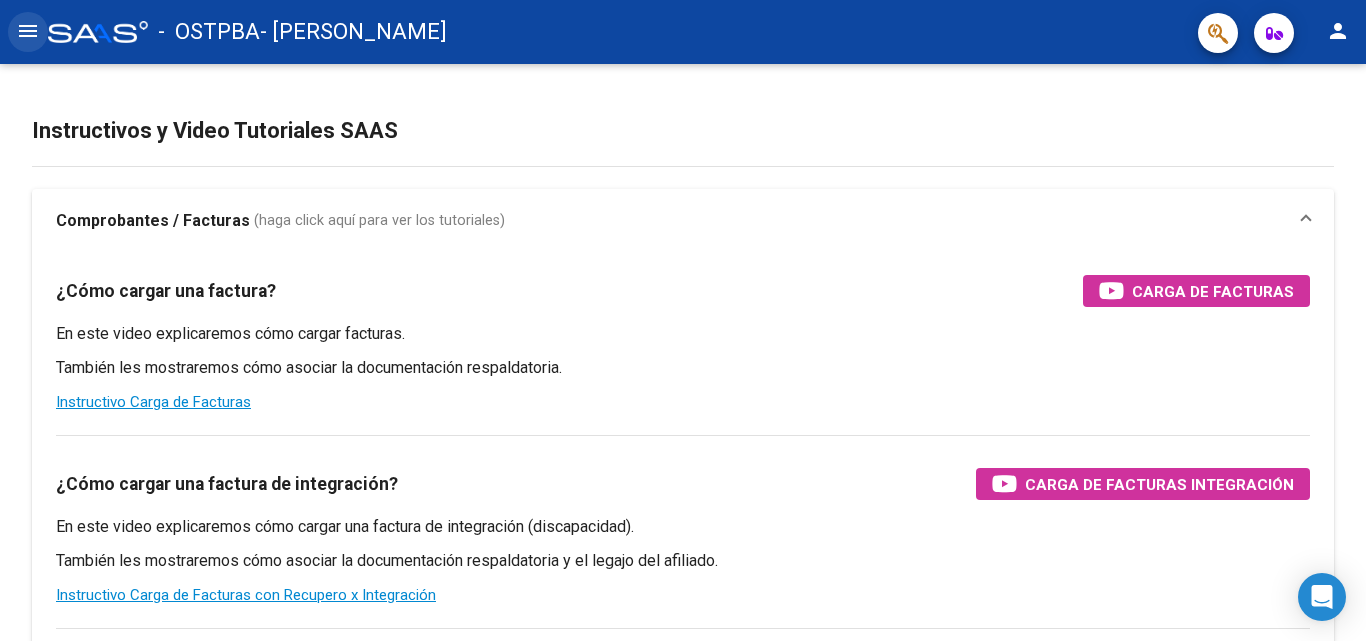 click on "menu" 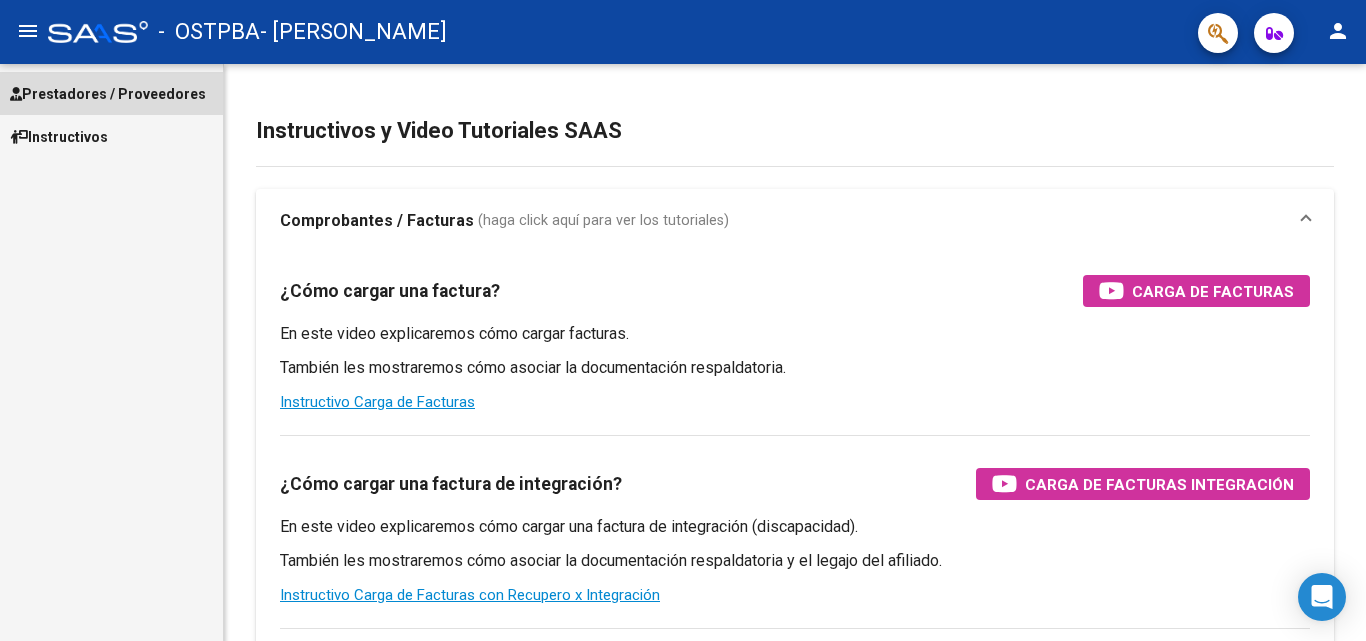 click on "Prestadores / Proveedores" at bounding box center (108, 94) 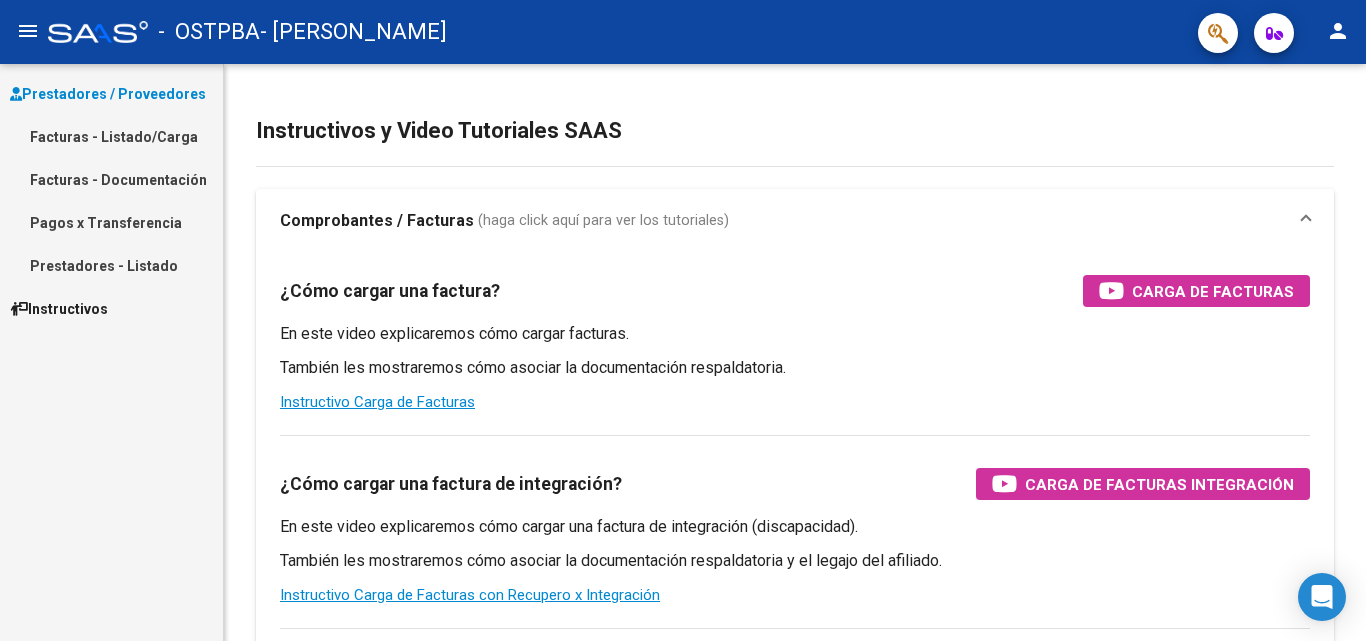 click on "Facturas - Listado/Carga" at bounding box center (111, 136) 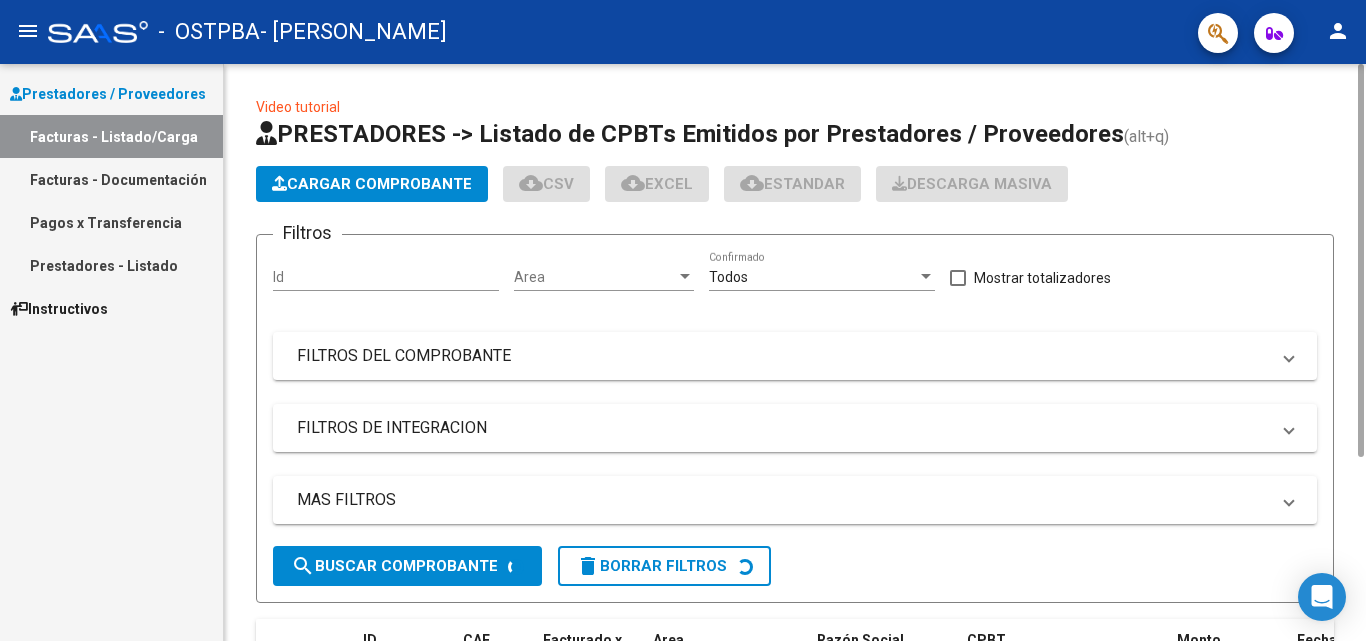 click on "Cargar Comprobante" 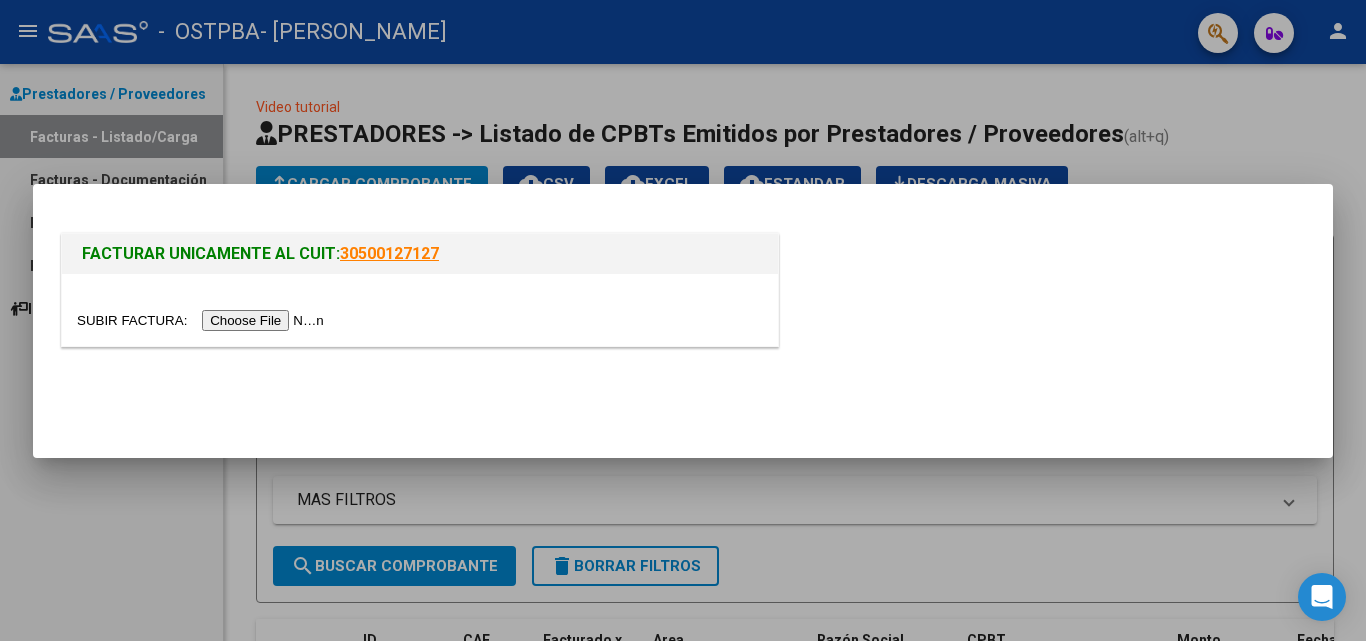 click at bounding box center [203, 320] 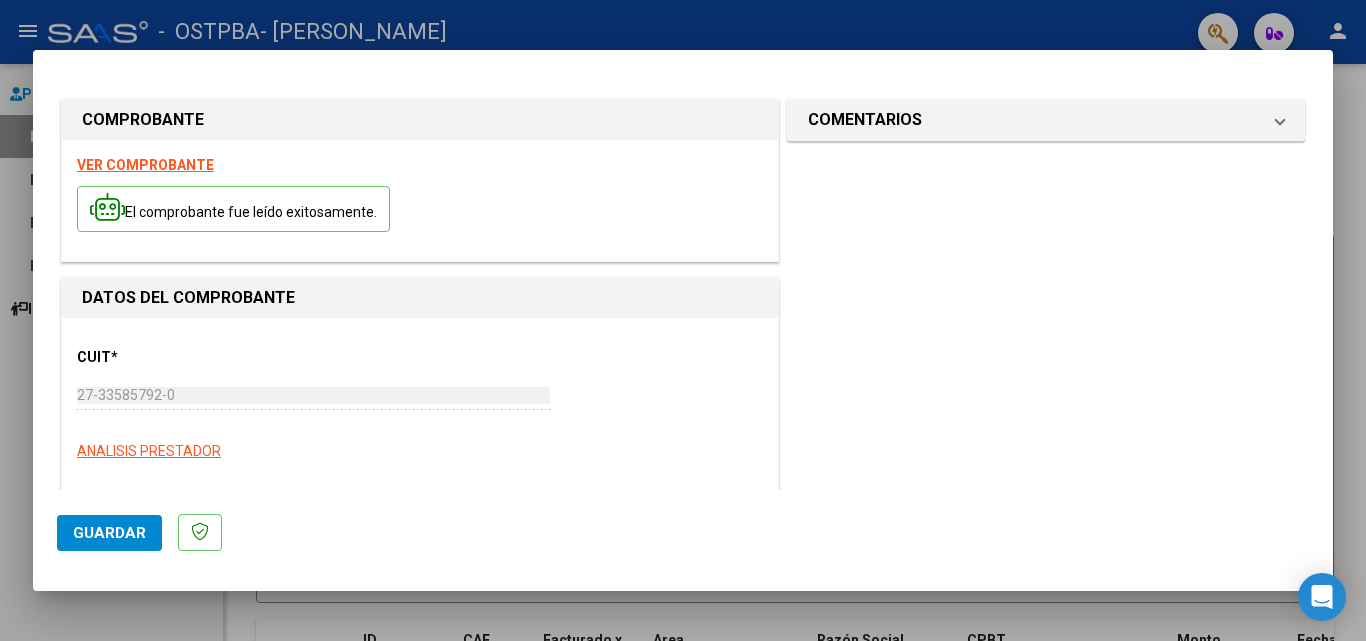 click on "Guardar" 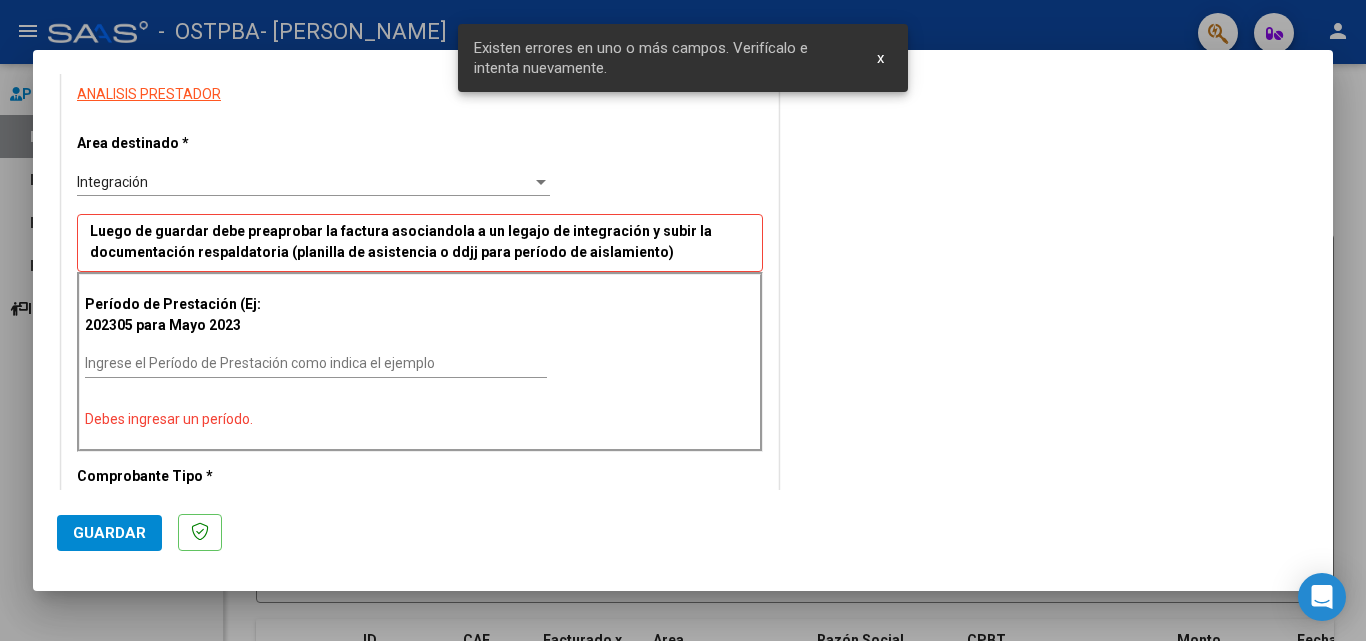 scroll, scrollTop: 419, scrollLeft: 0, axis: vertical 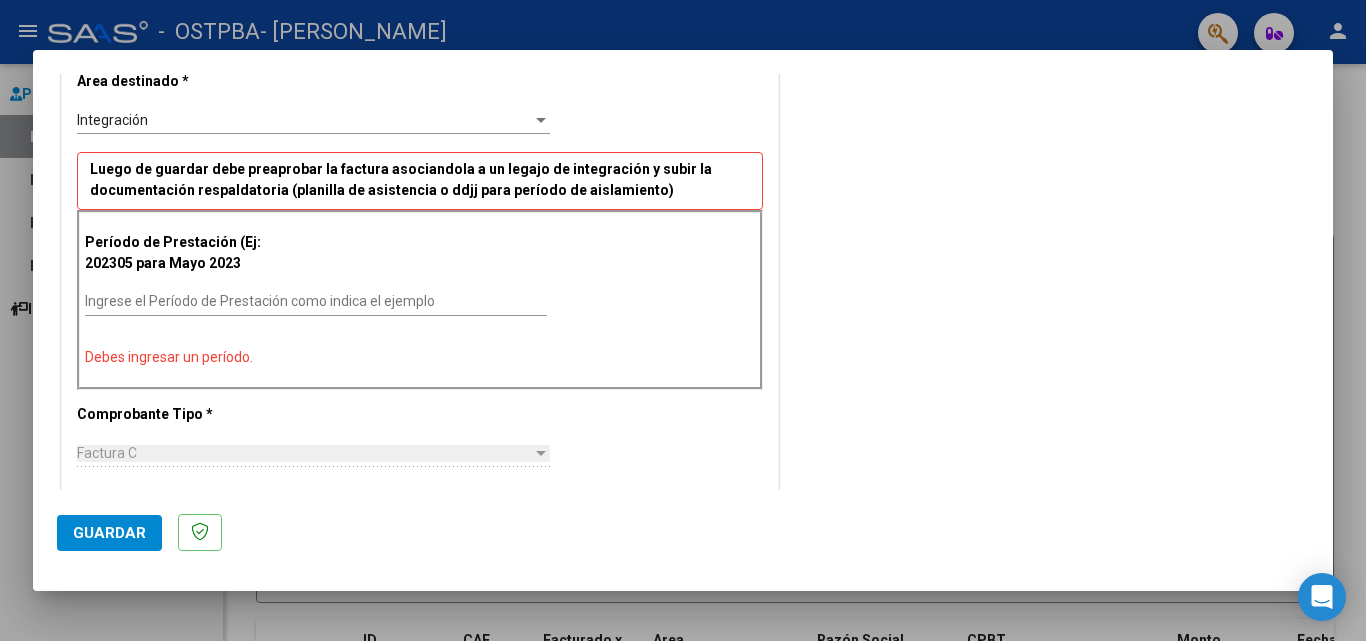 click on "Ingrese el Período de Prestación como indica el ejemplo" at bounding box center (316, 301) 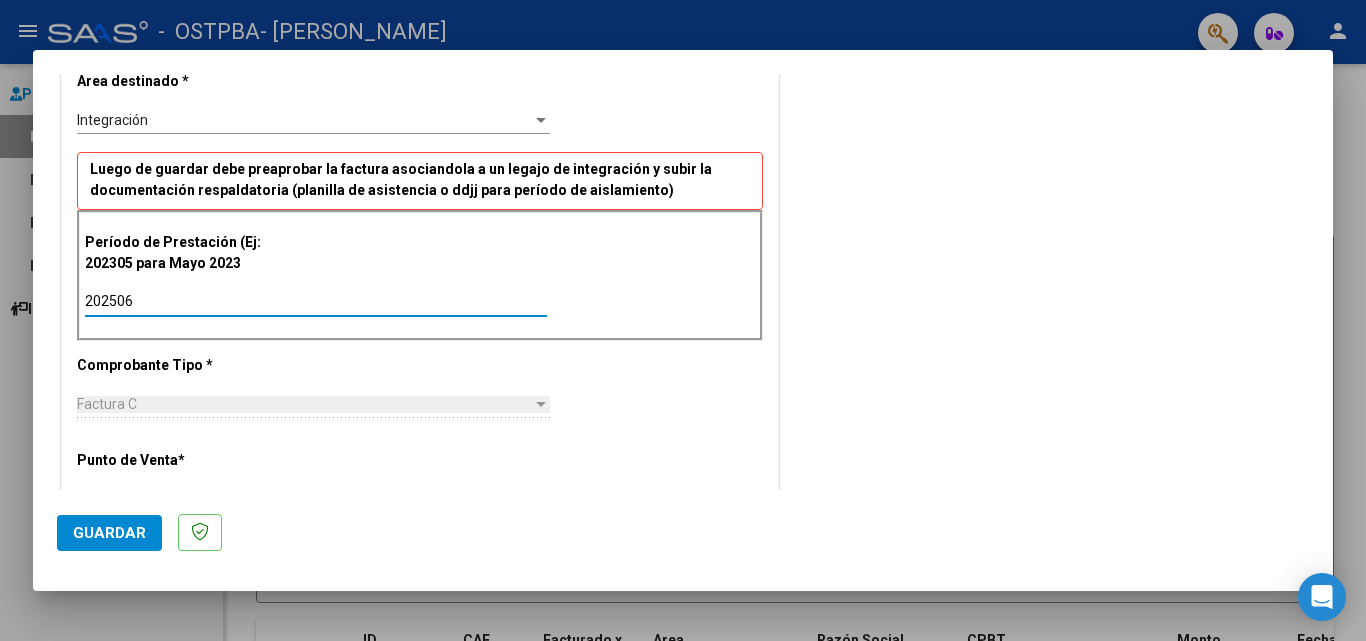 type on "202506" 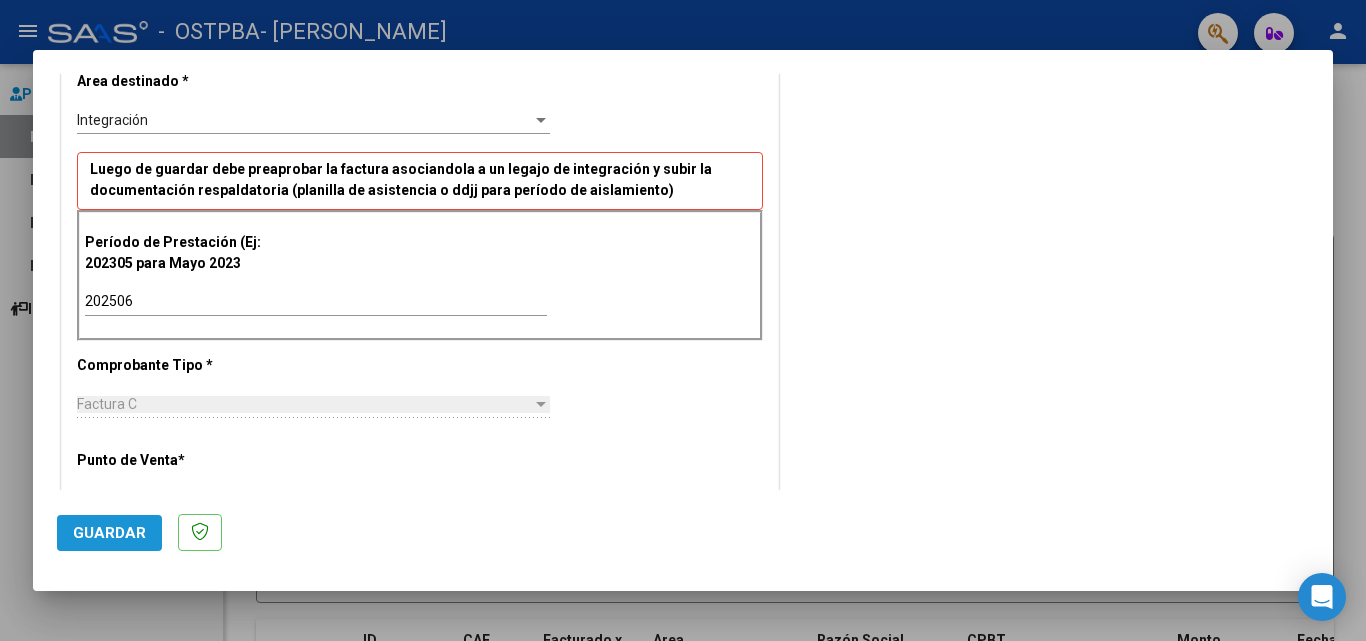 click on "Guardar" 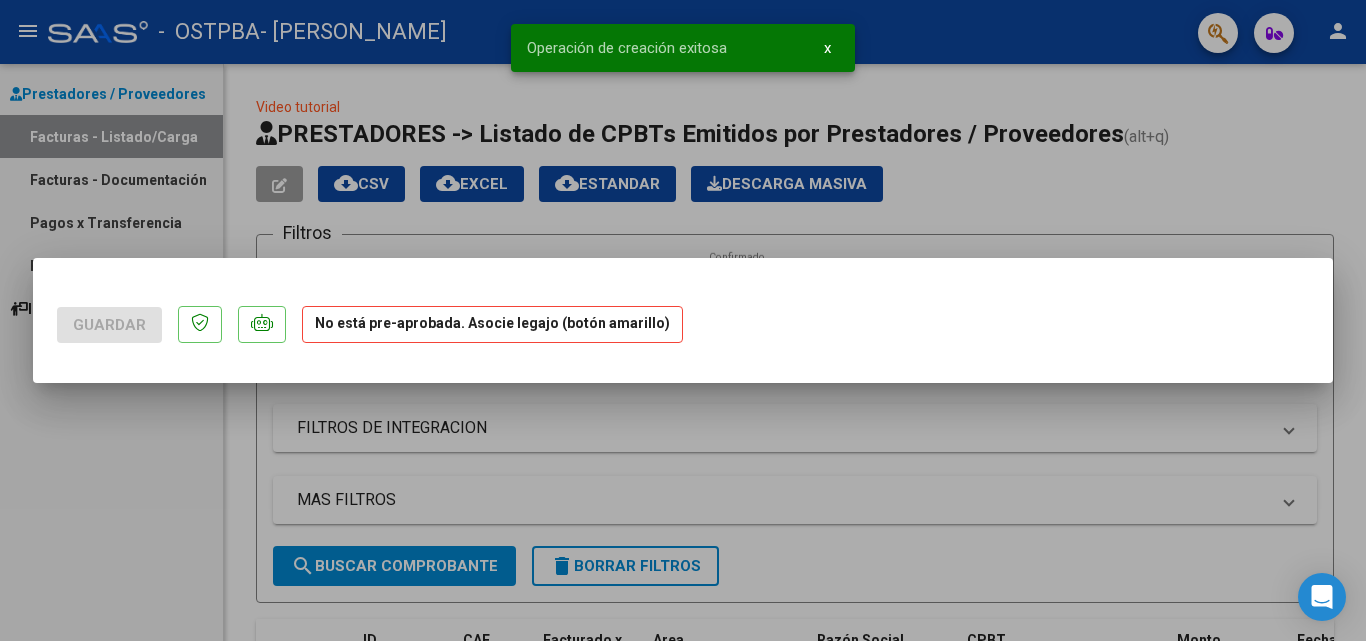 scroll, scrollTop: 0, scrollLeft: 0, axis: both 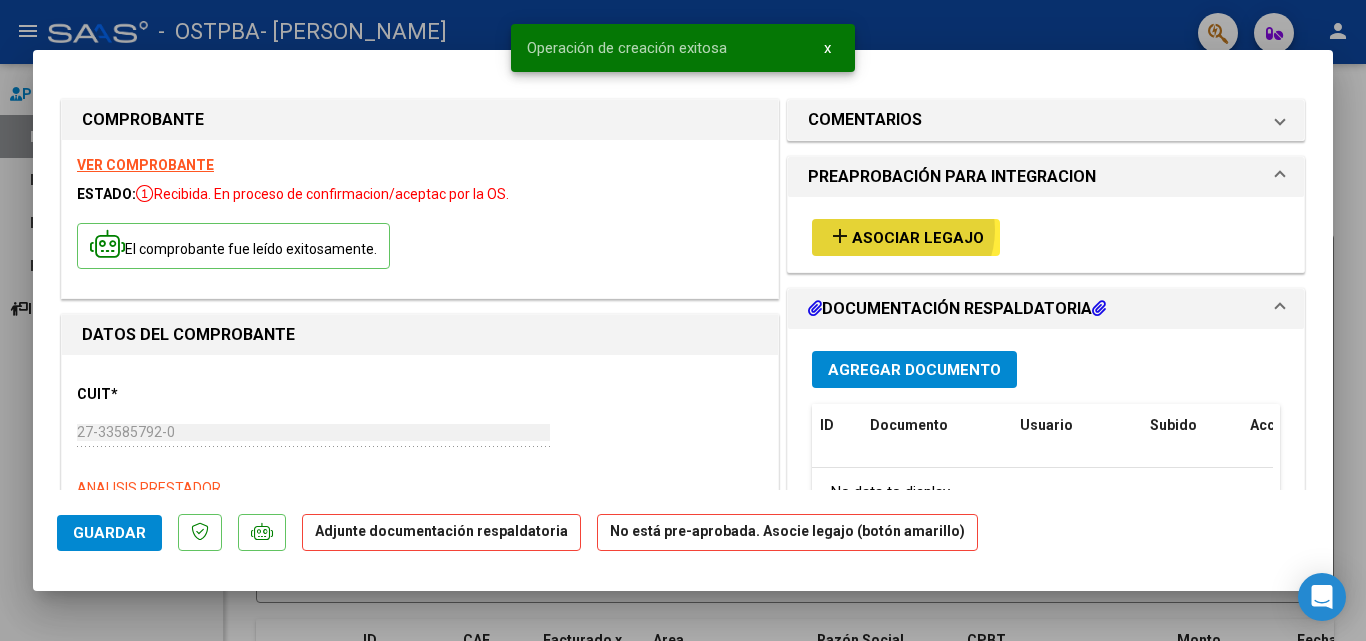 click on "Asociar Legajo" at bounding box center [918, 238] 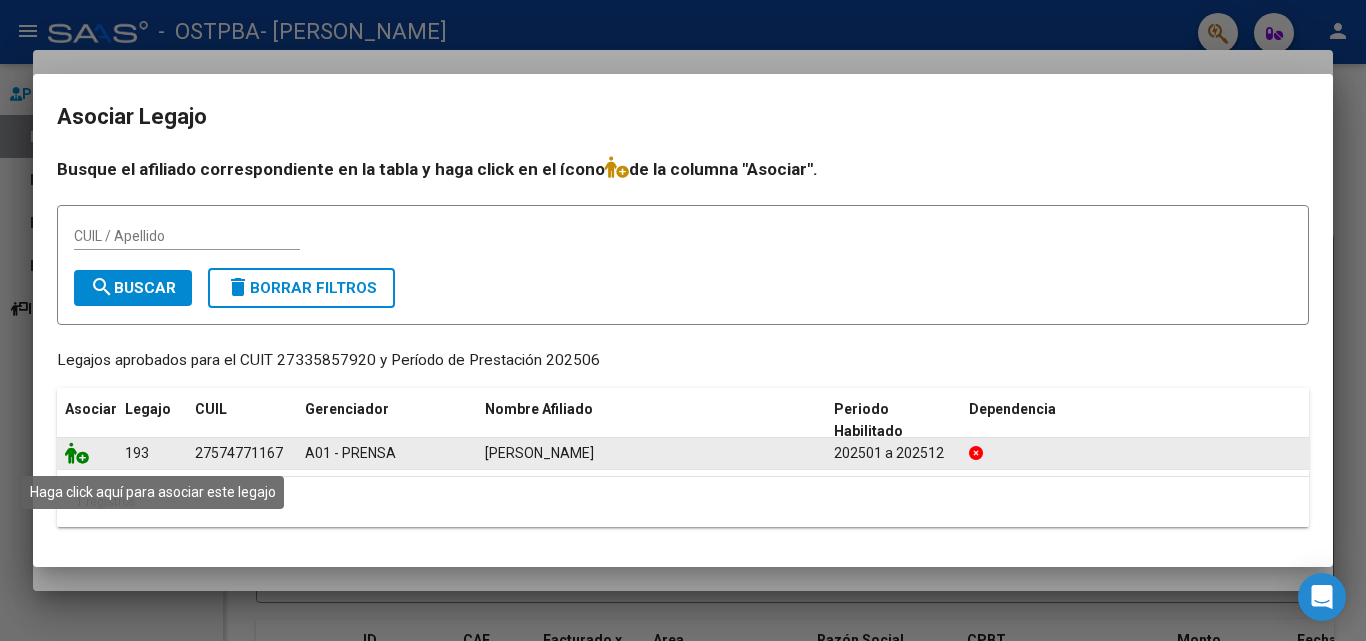 click 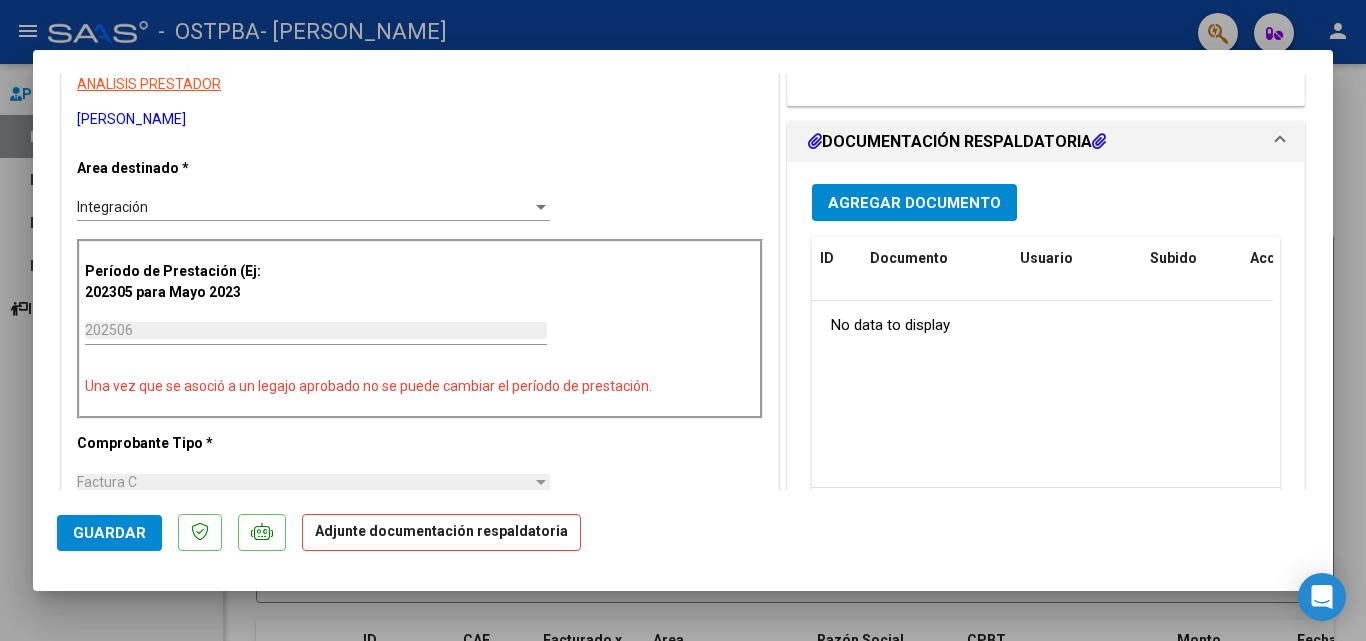 scroll, scrollTop: 408, scrollLeft: 0, axis: vertical 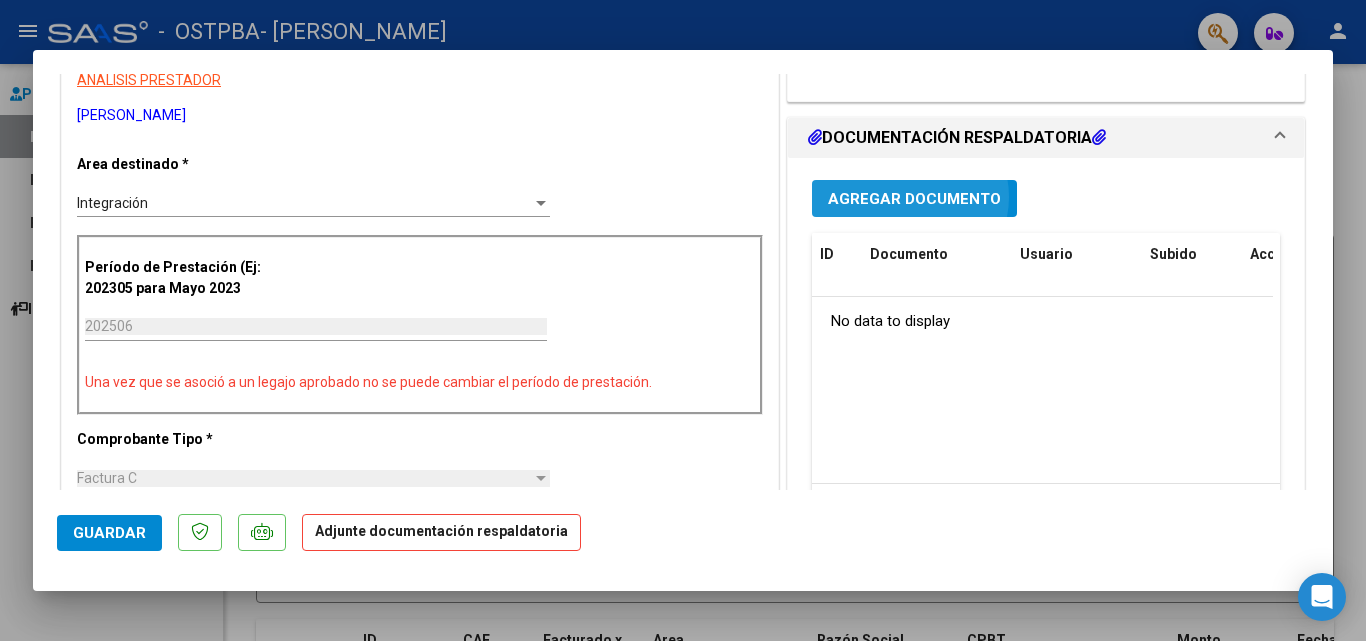 click on "Agregar Documento" at bounding box center [914, 199] 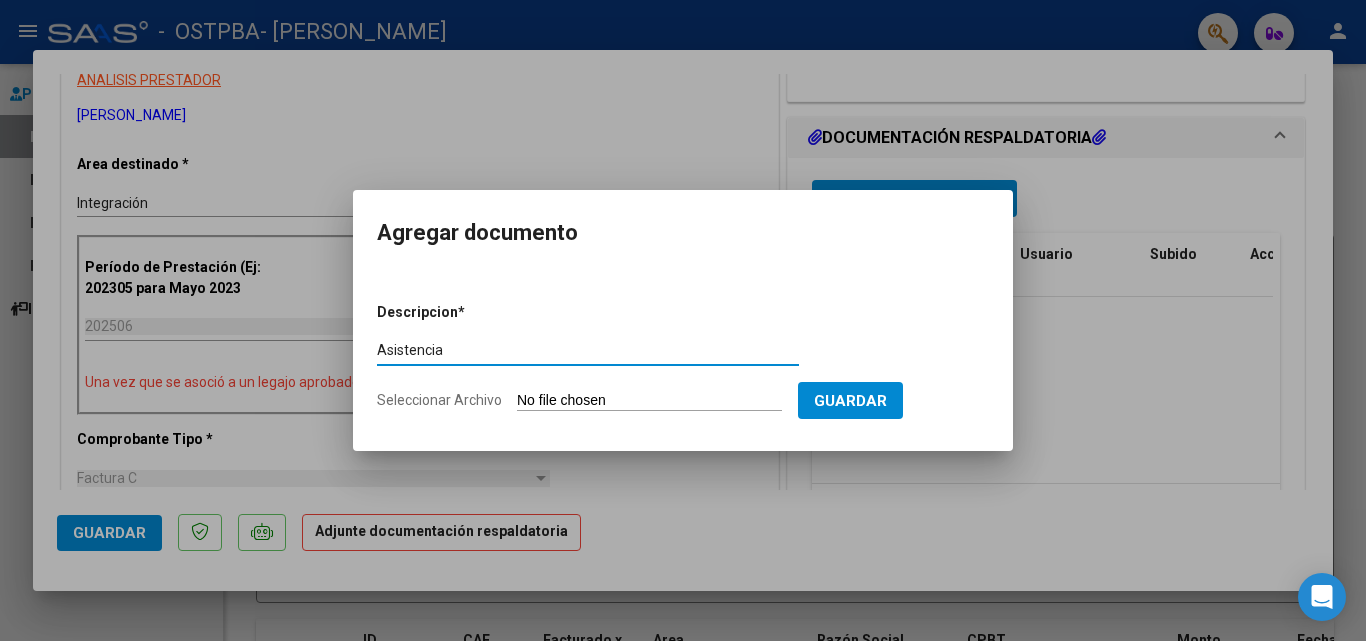 type on "Asistencia" 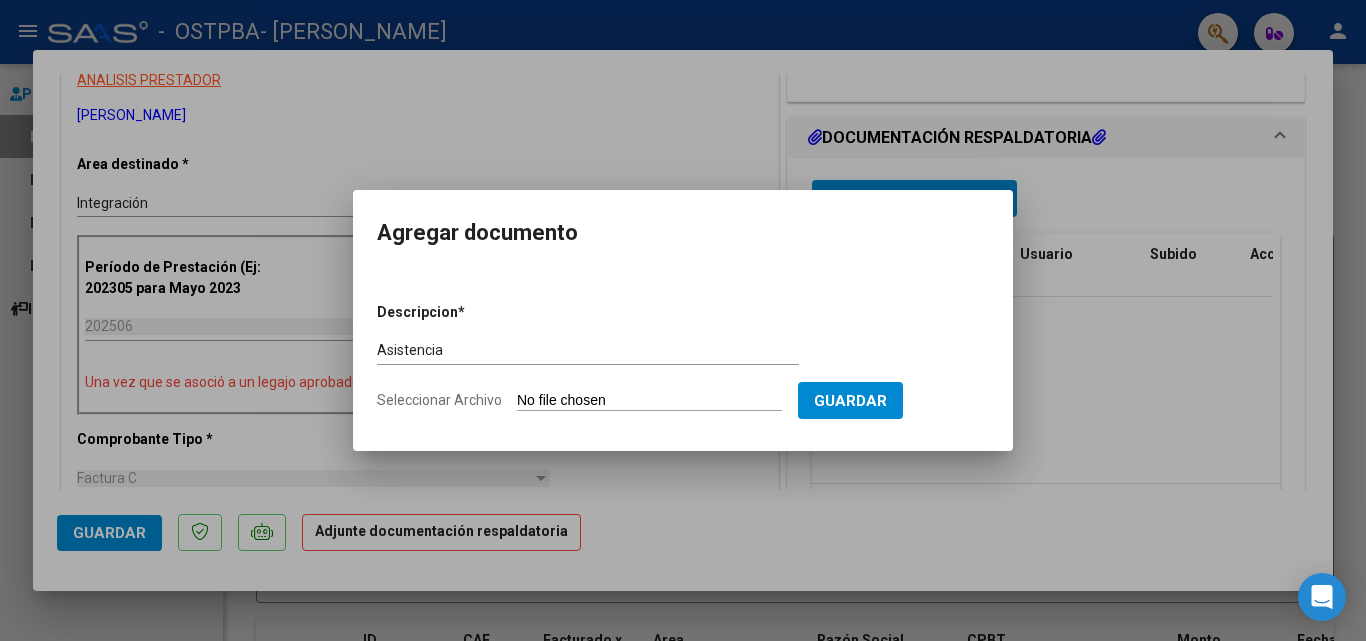 type on "C:\fakepath\Asistencia [PERSON_NAME] (2).pdf" 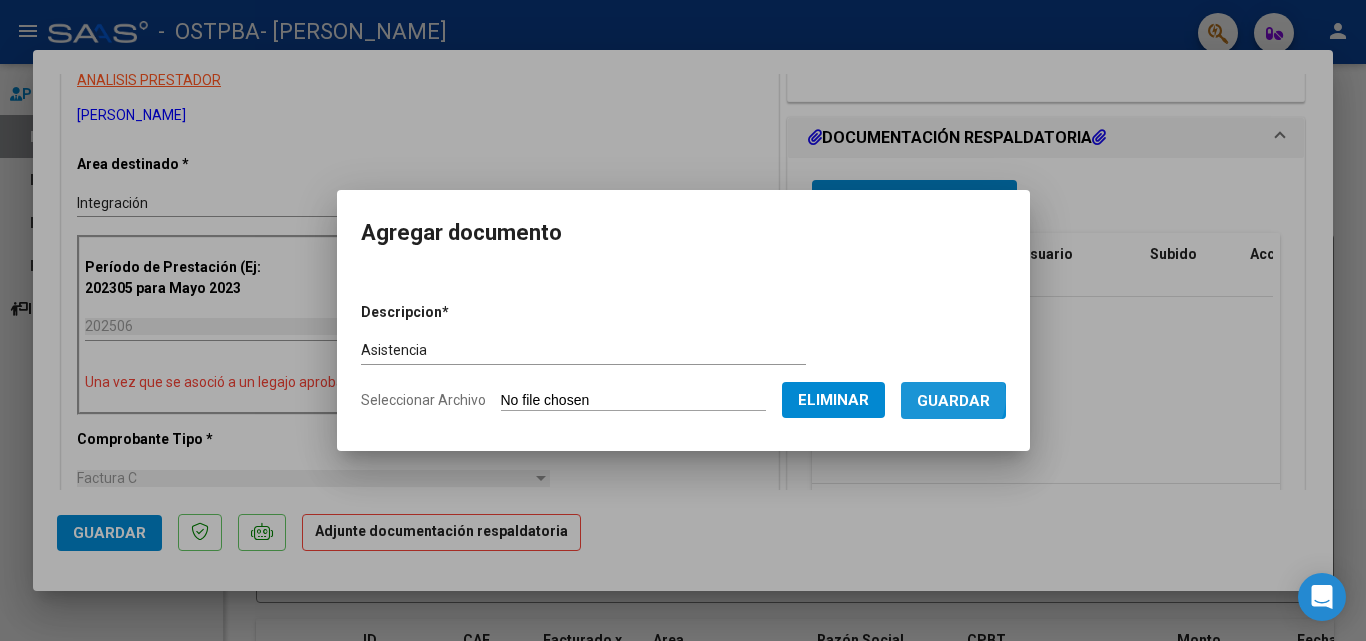 click on "Guardar" at bounding box center [953, 401] 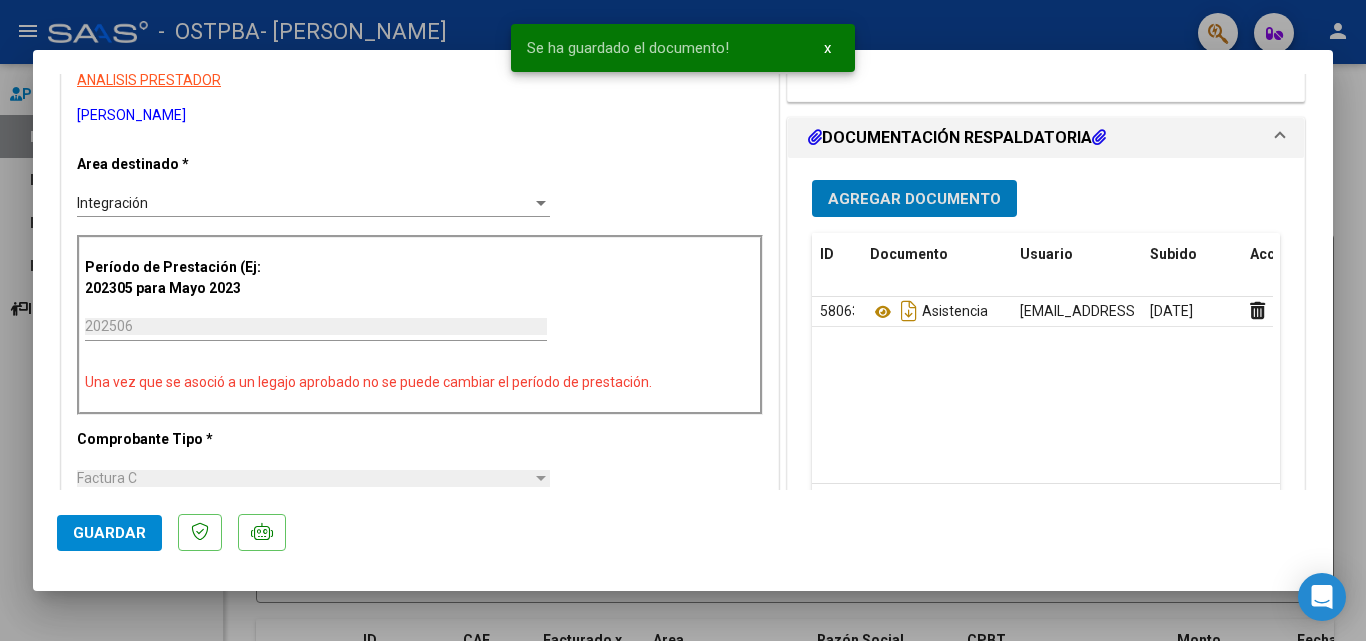 click on "Agregar Documento" at bounding box center (914, 199) 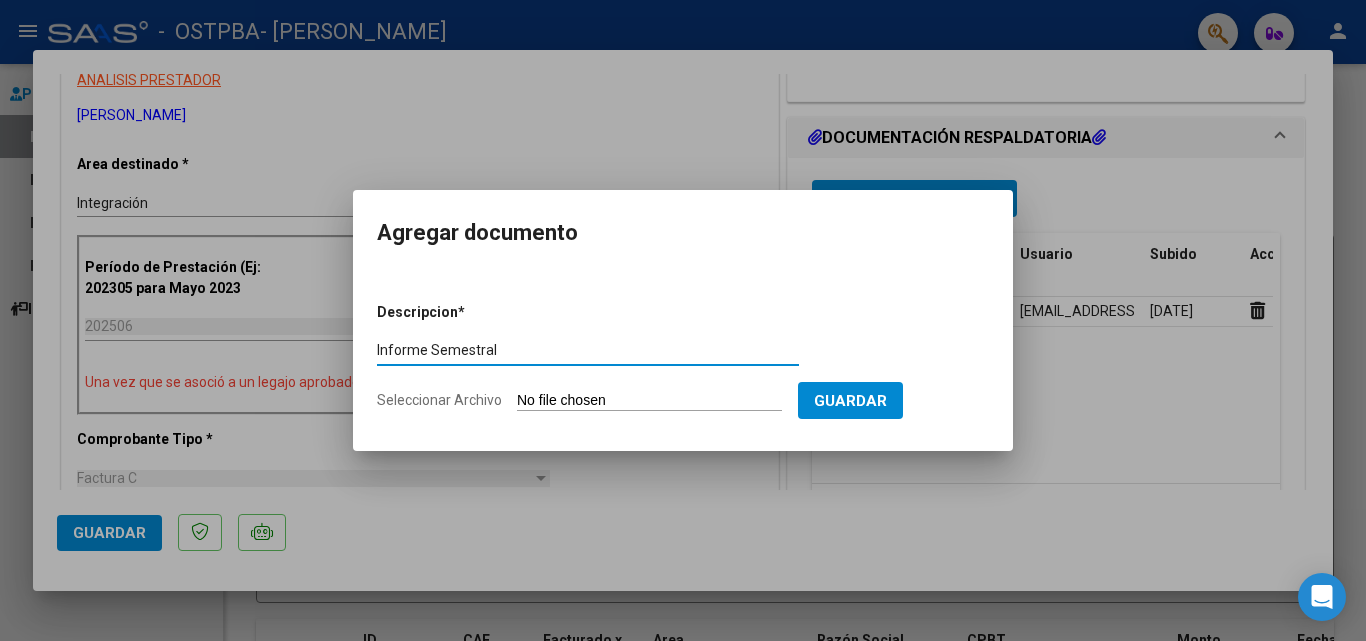 type on "Informe Semestral" 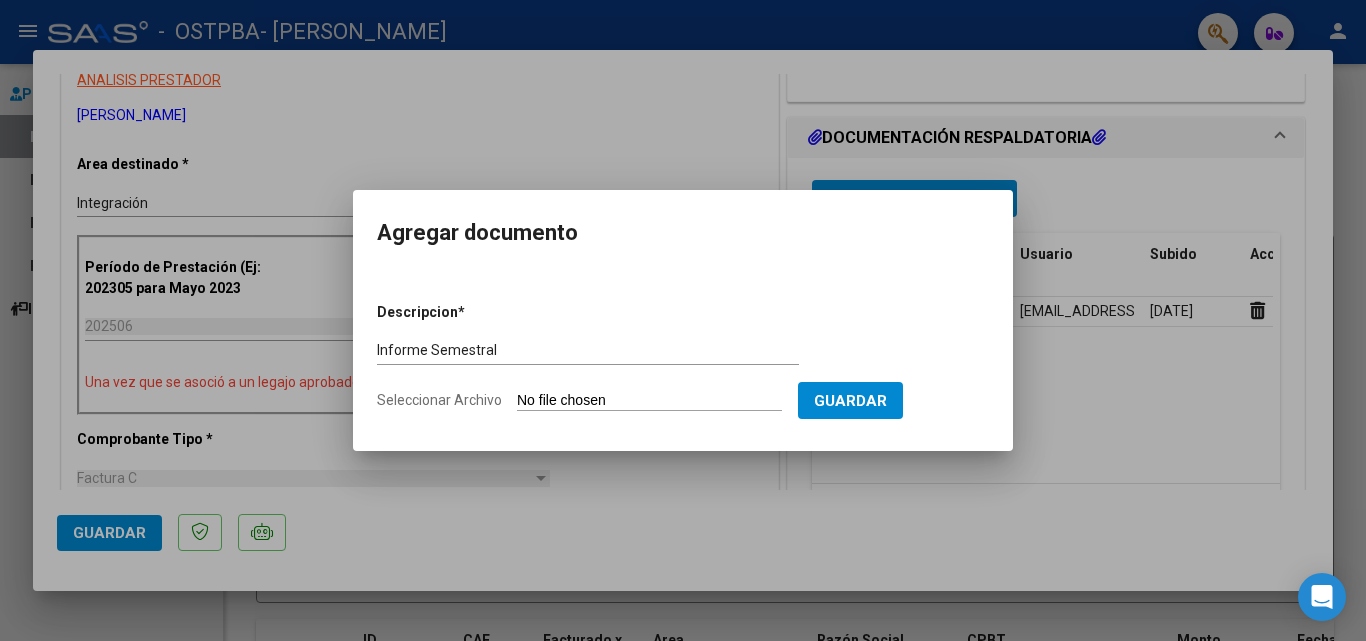 type on "C:\fakepath\Informe Semestral de Terapia Ocupacional [PERSON_NAME].pdf" 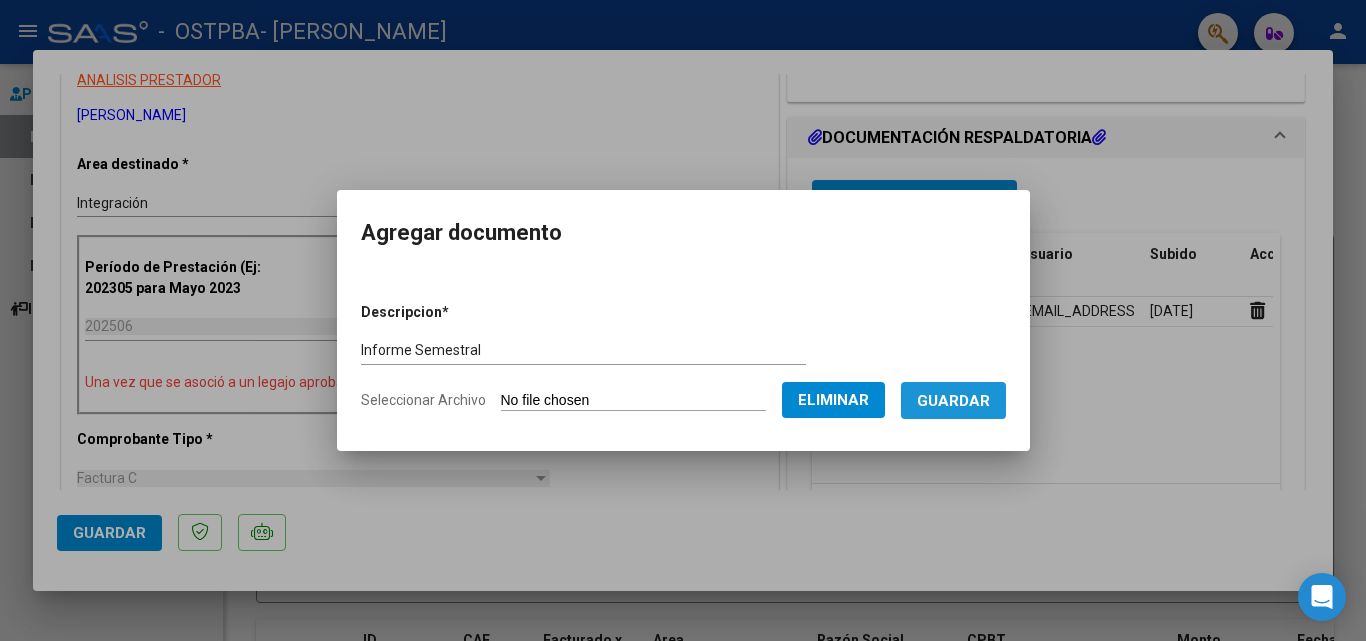 click on "Guardar" at bounding box center (953, 401) 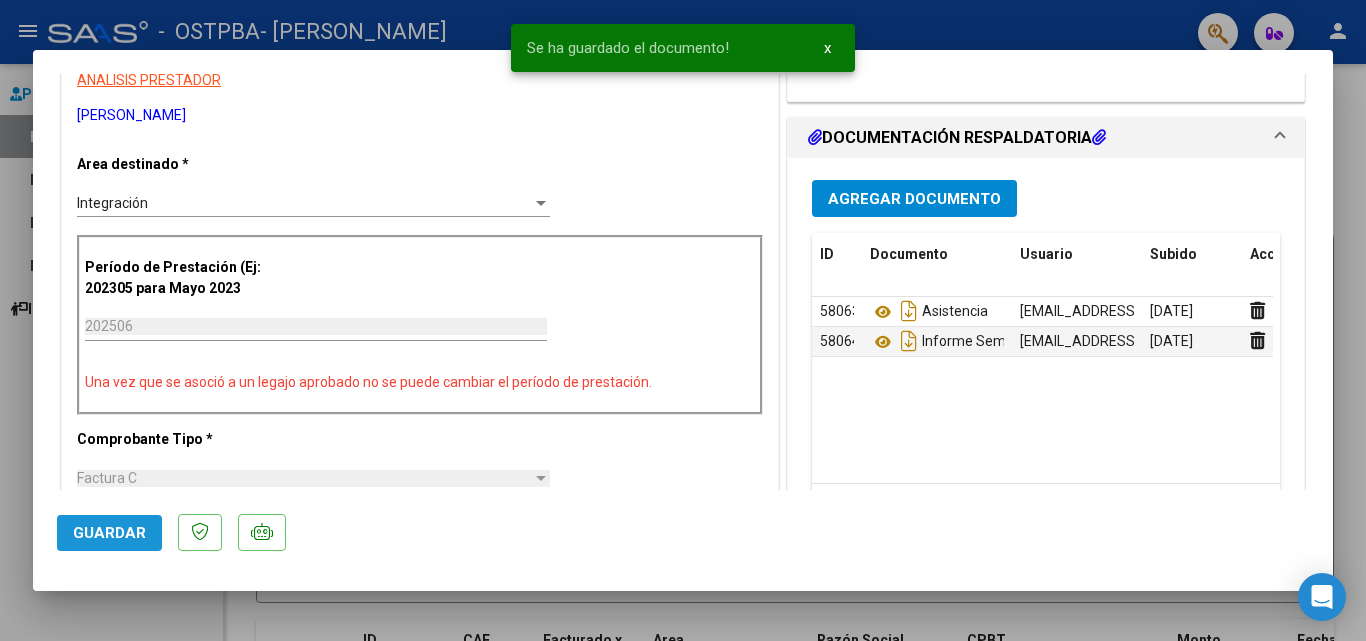 click on "Guardar" 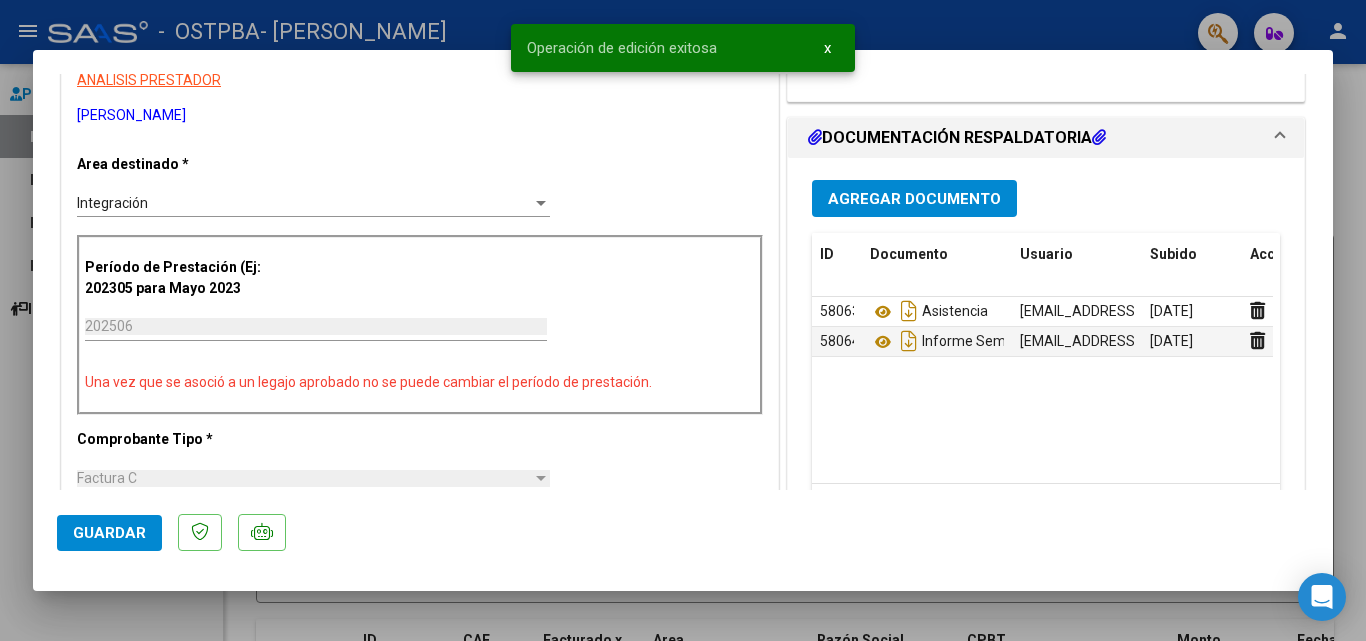click on "x" at bounding box center (827, 48) 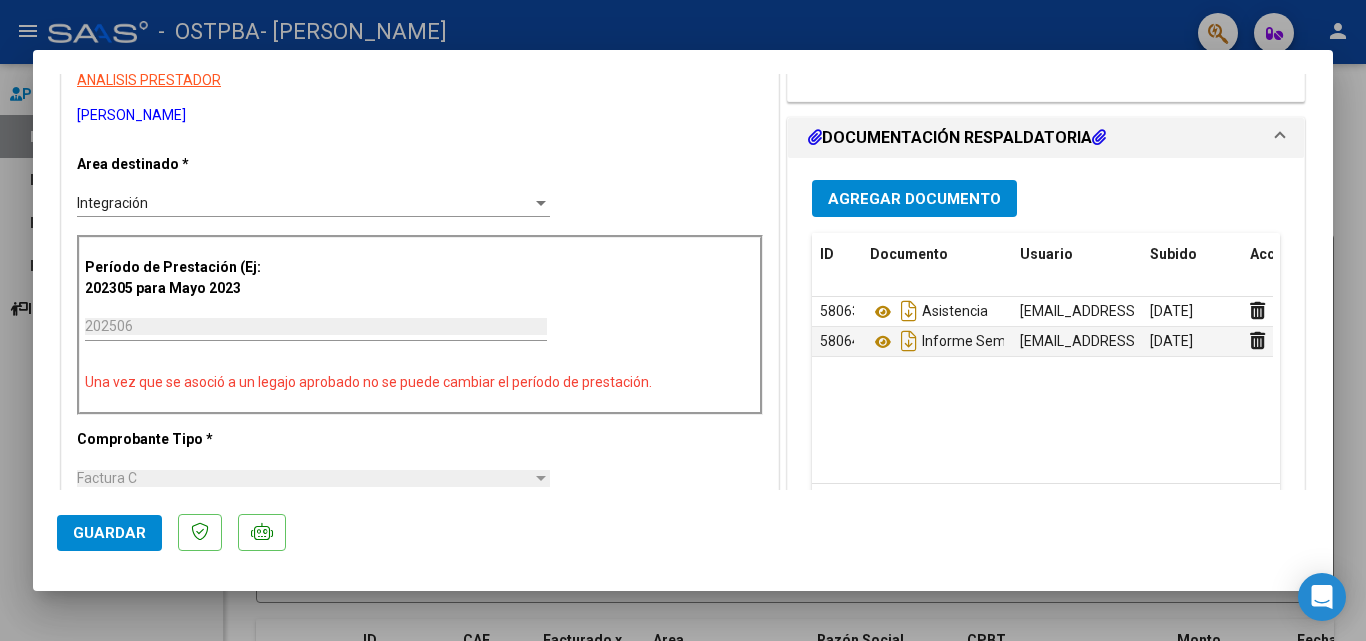 click on "Guardar" 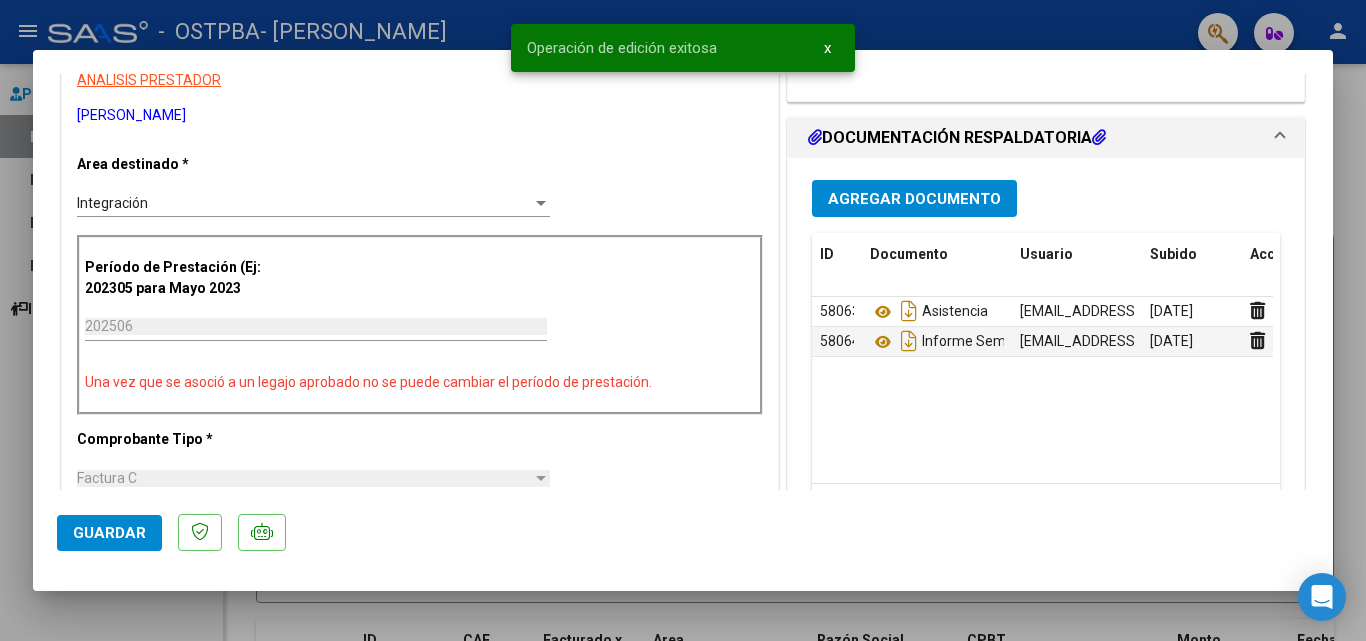 click at bounding box center [683, 320] 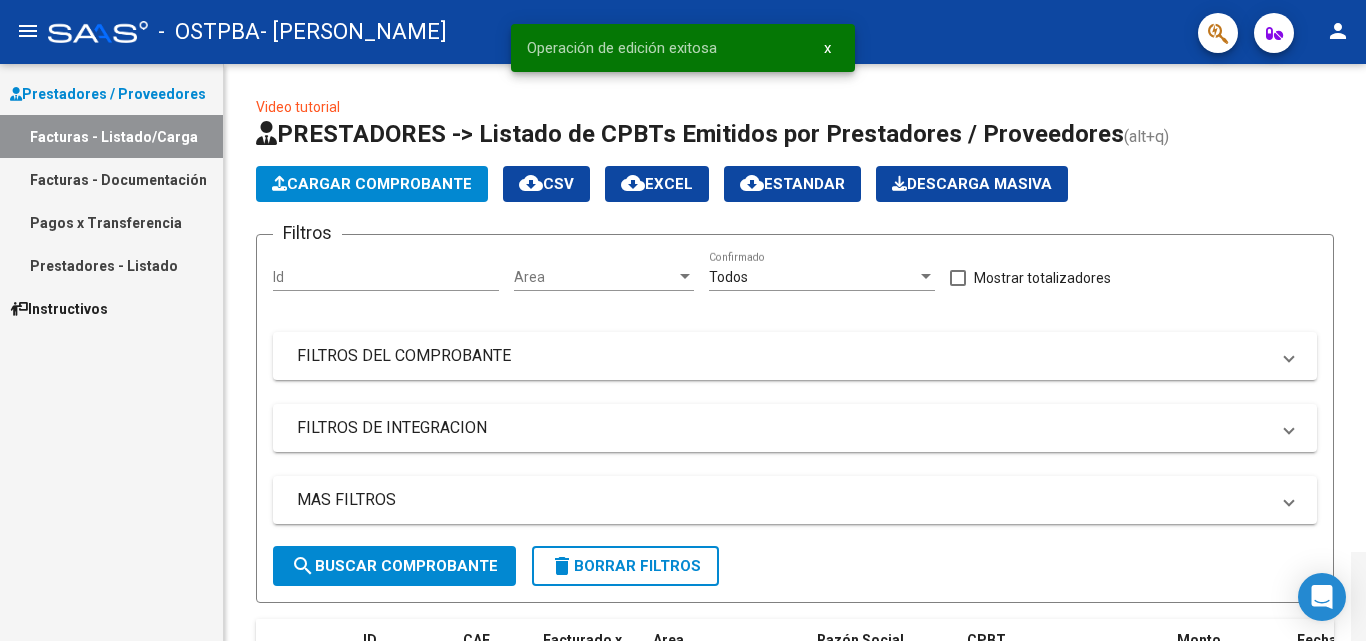 scroll, scrollTop: 488, scrollLeft: 0, axis: vertical 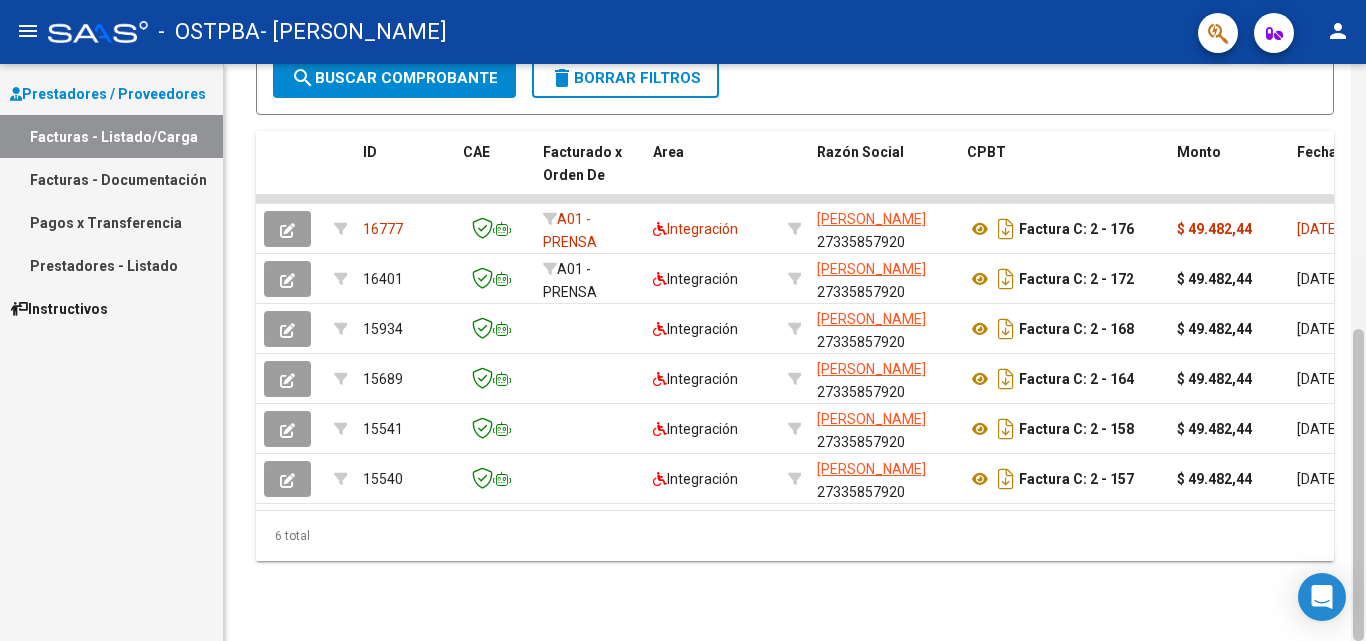 drag, startPoint x: 1365, startPoint y: 167, endPoint x: 1365, endPoint y: 479, distance: 312 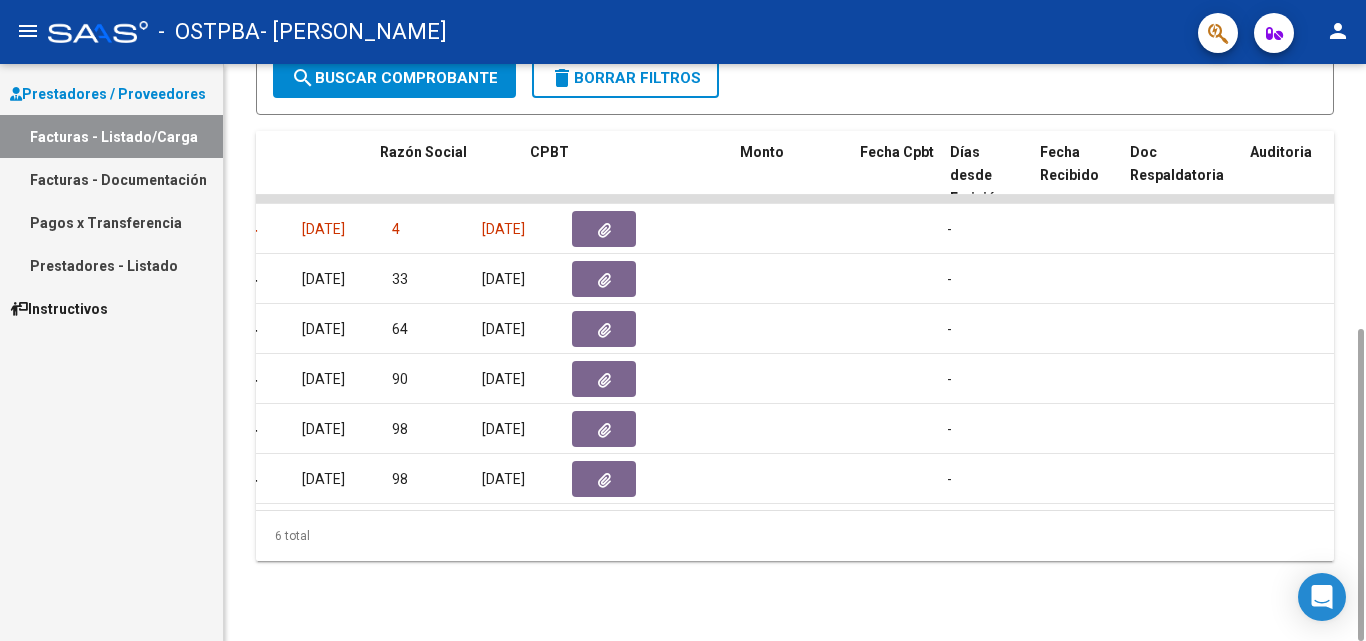 scroll, scrollTop: 0, scrollLeft: 0, axis: both 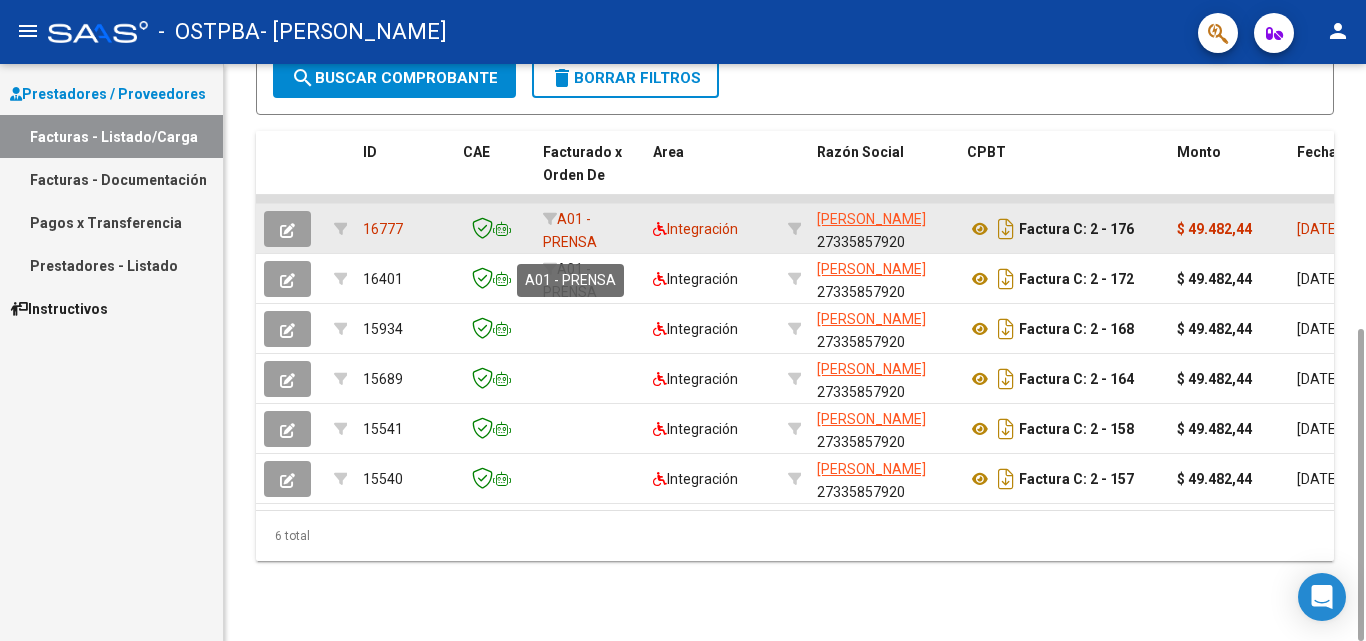 click on "A01 - PRENSA" 